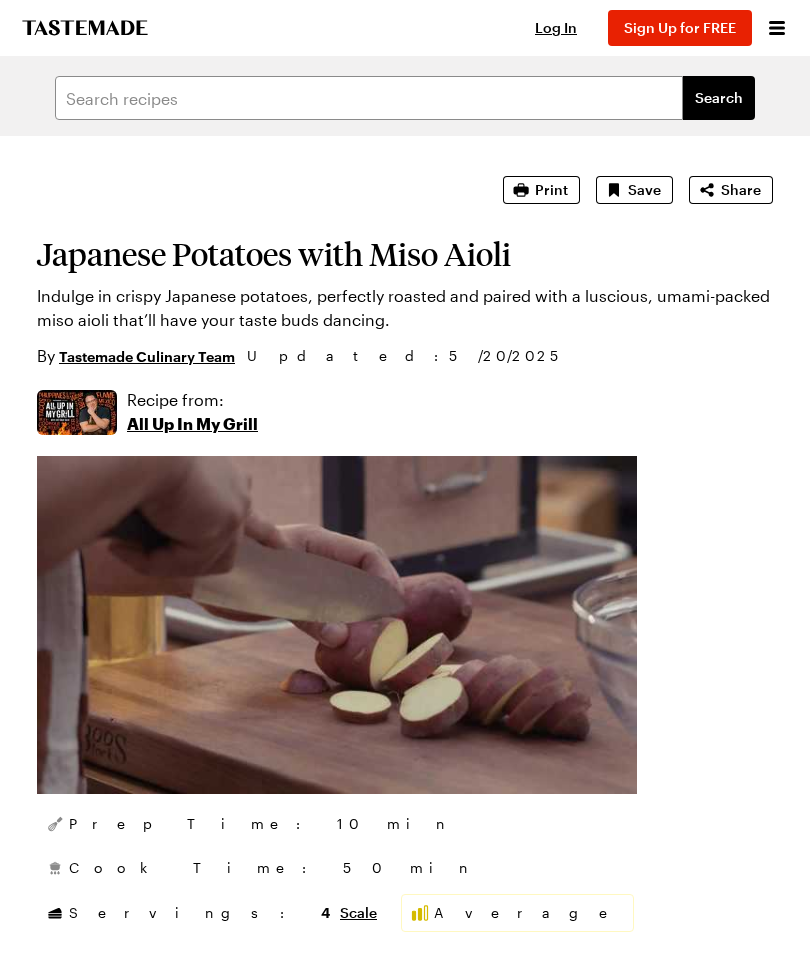 scroll, scrollTop: 0, scrollLeft: 0, axis: both 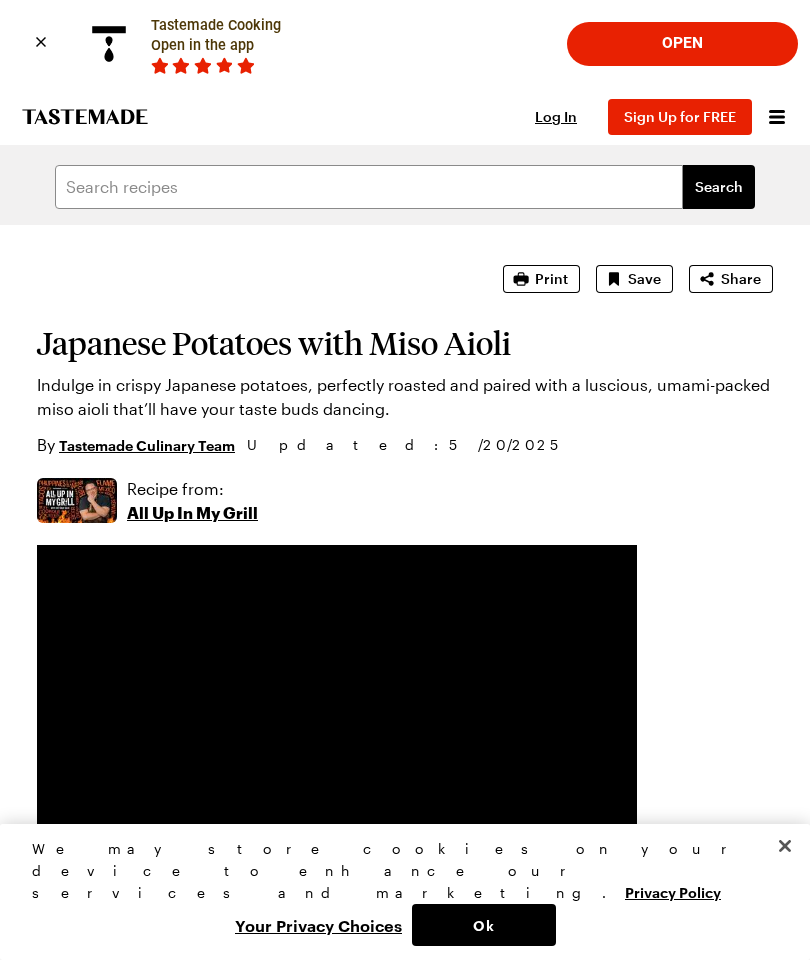 click on "Share" at bounding box center [741, 279] 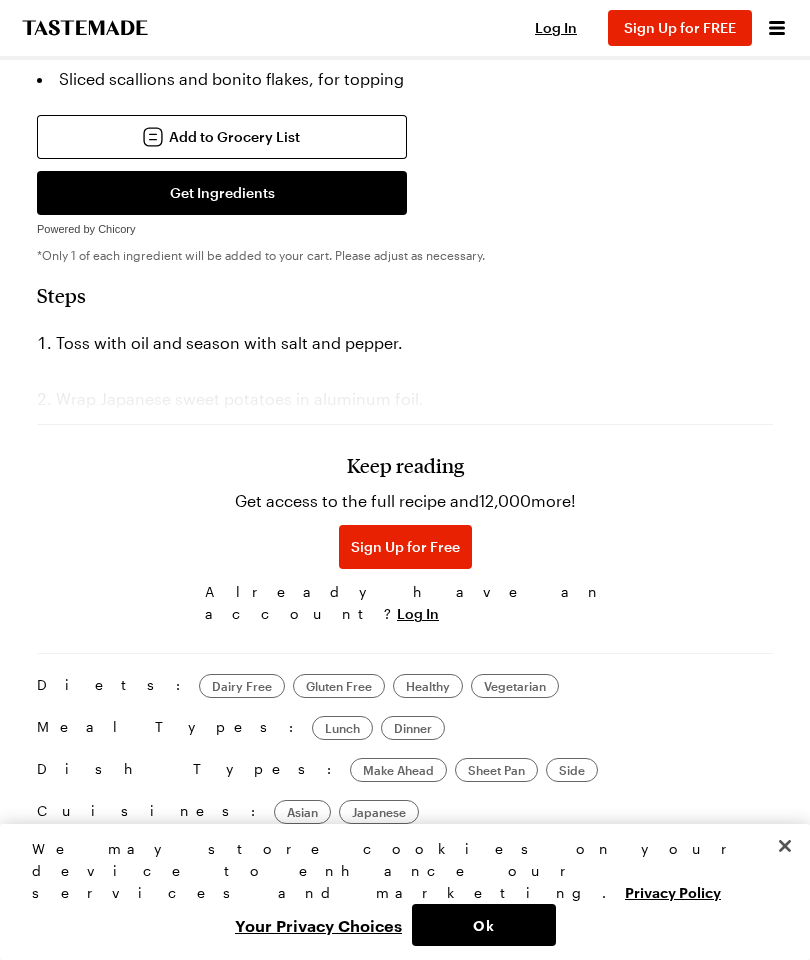 scroll, scrollTop: 1512, scrollLeft: 0, axis: vertical 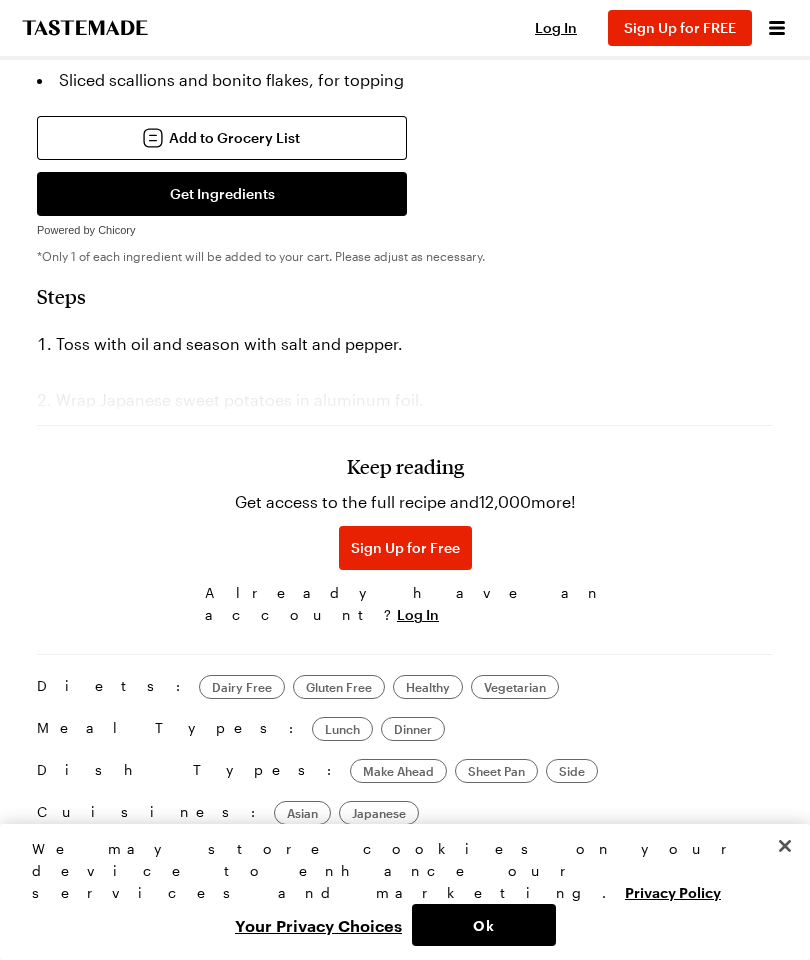 click on "Sign Up for Free" at bounding box center (405, 548) 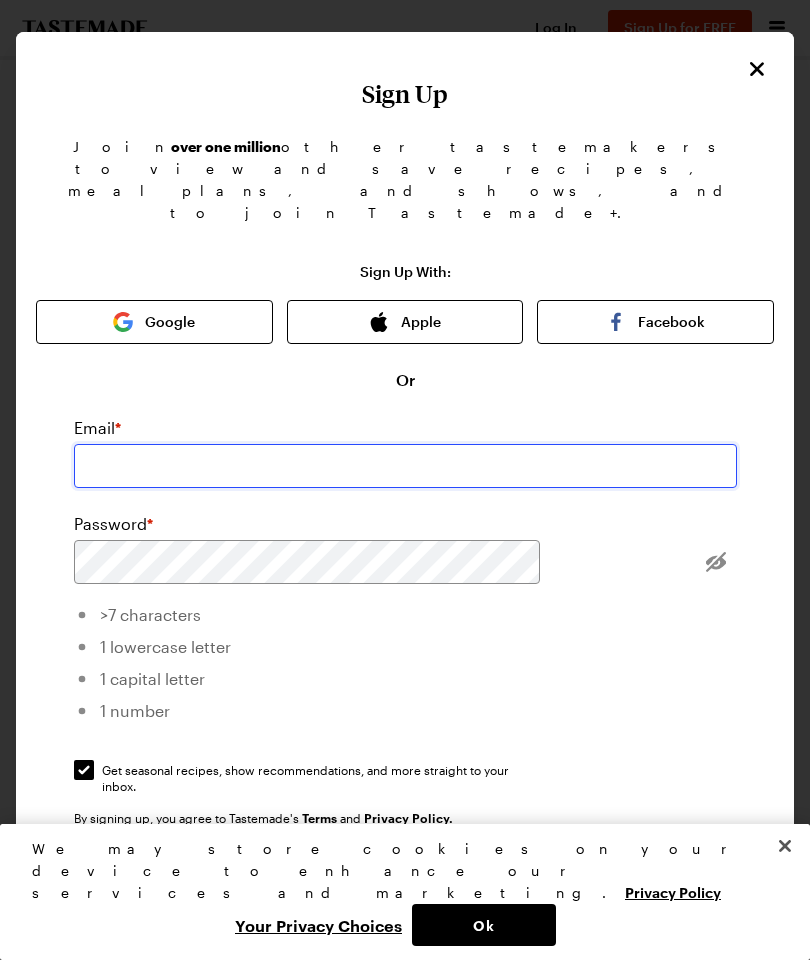 click at bounding box center [405, 466] 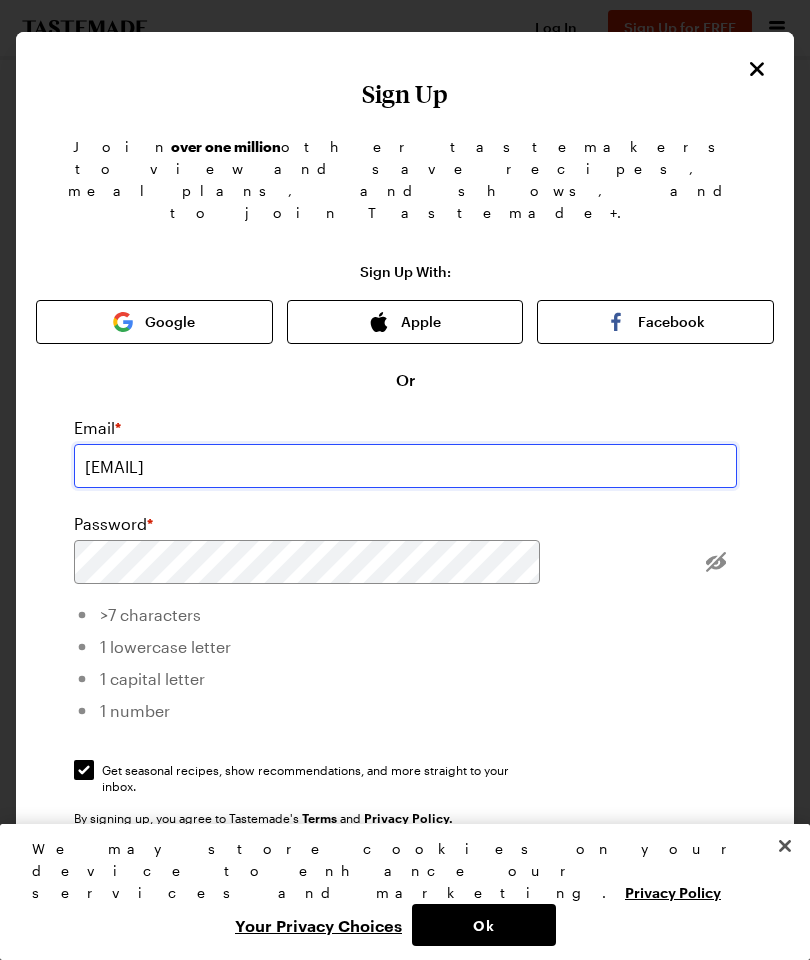 type on "clsween1@gmail.com" 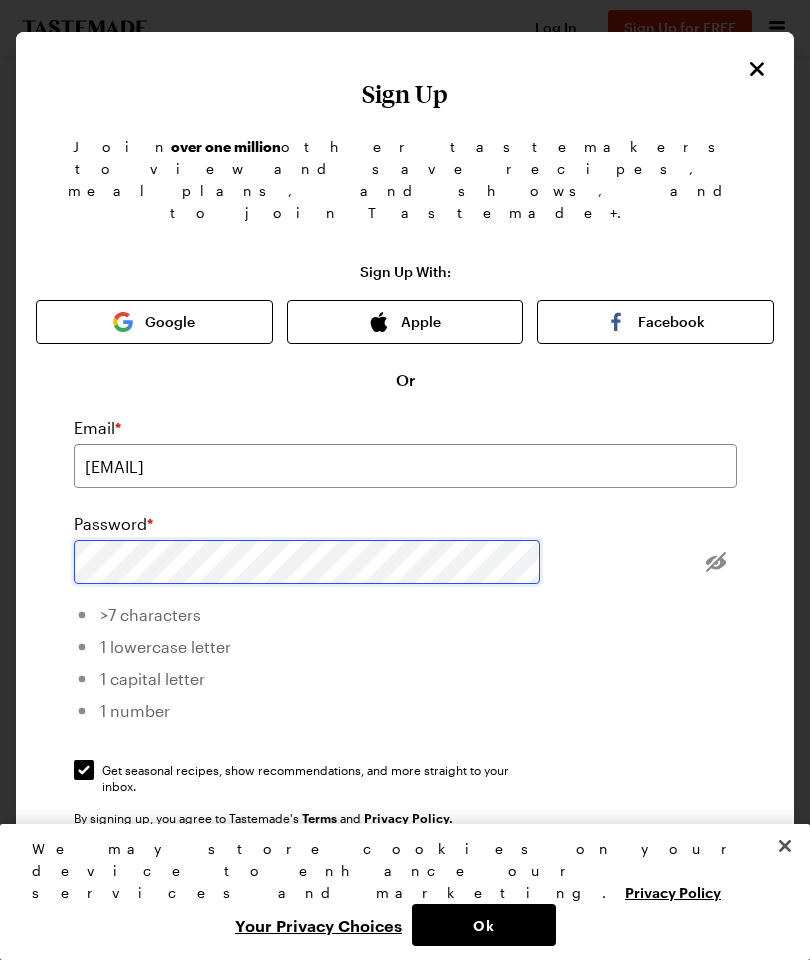 scroll, scrollTop: 1859, scrollLeft: 0, axis: vertical 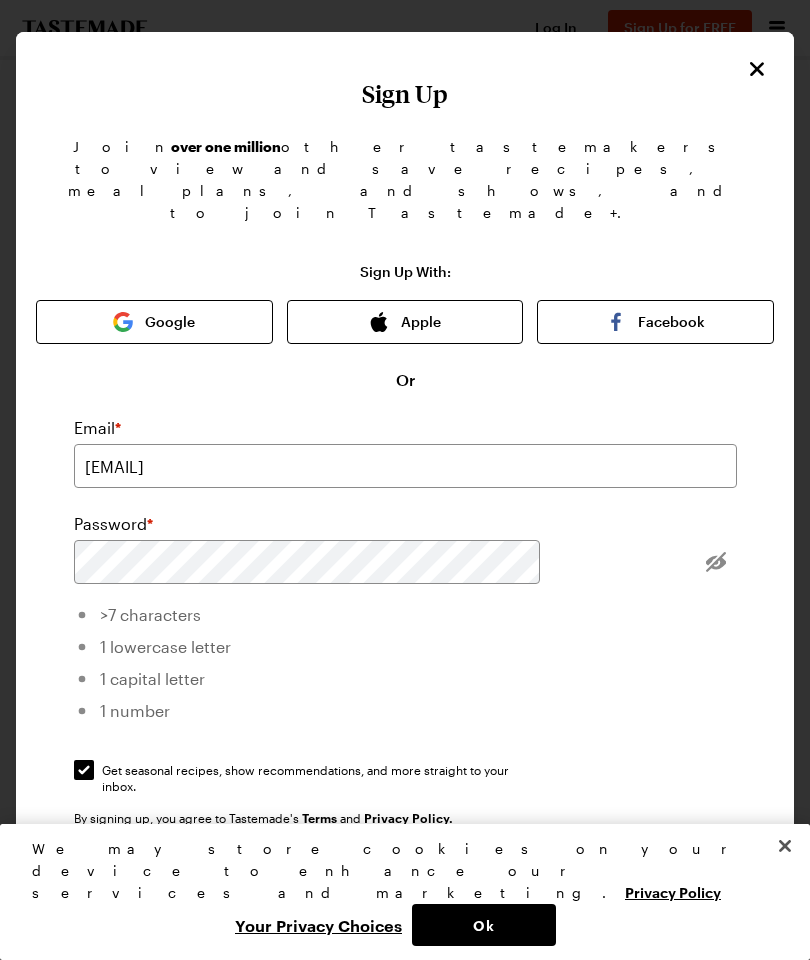 click on "Sign Up With: Google Apple Facebook Or Email  * clsween1@gmail.com Password  * >7 characters 1 lowercase letter 1 capital letter 1 number Get seasonal recipes, show recommendations, and more straight to your inbox. Get seasonal recipes, show recommendations, and more straight to your inbox. By signing up, you agree to Tastemade's   Terms   and   Privacy Policy. Sign Up Already have an account?  Log In! This site is protected by reCAPTCHA and the Google   Privacy Policy   and   Terms of Service   apply." at bounding box center (405, 626) 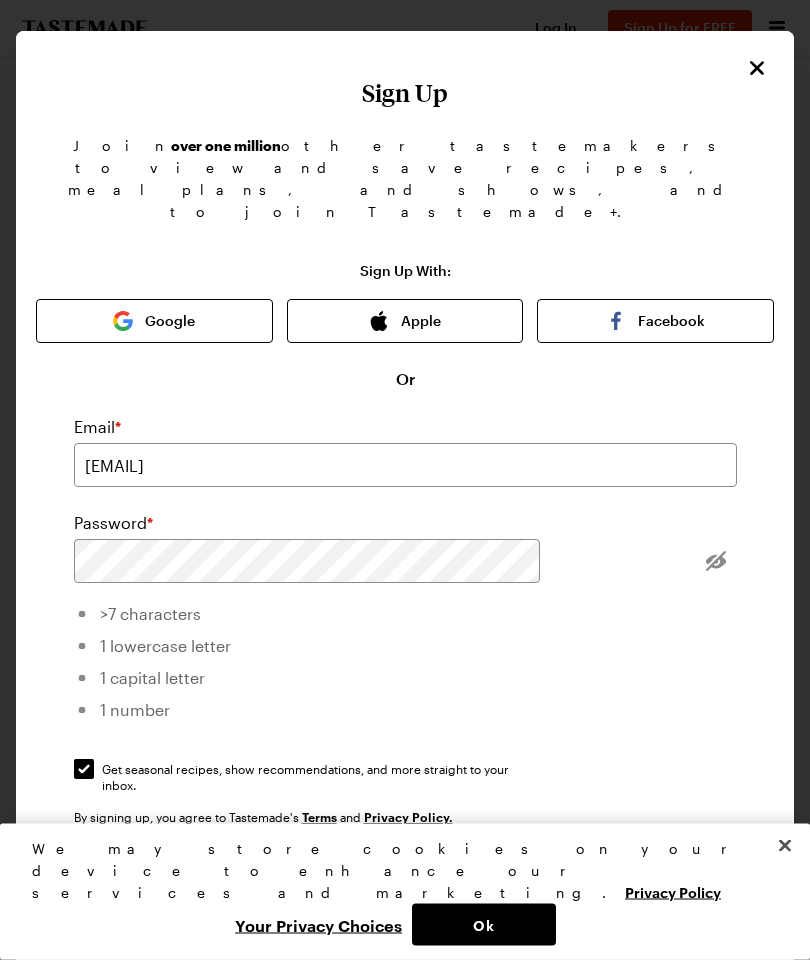 scroll, scrollTop: 2015, scrollLeft: 0, axis: vertical 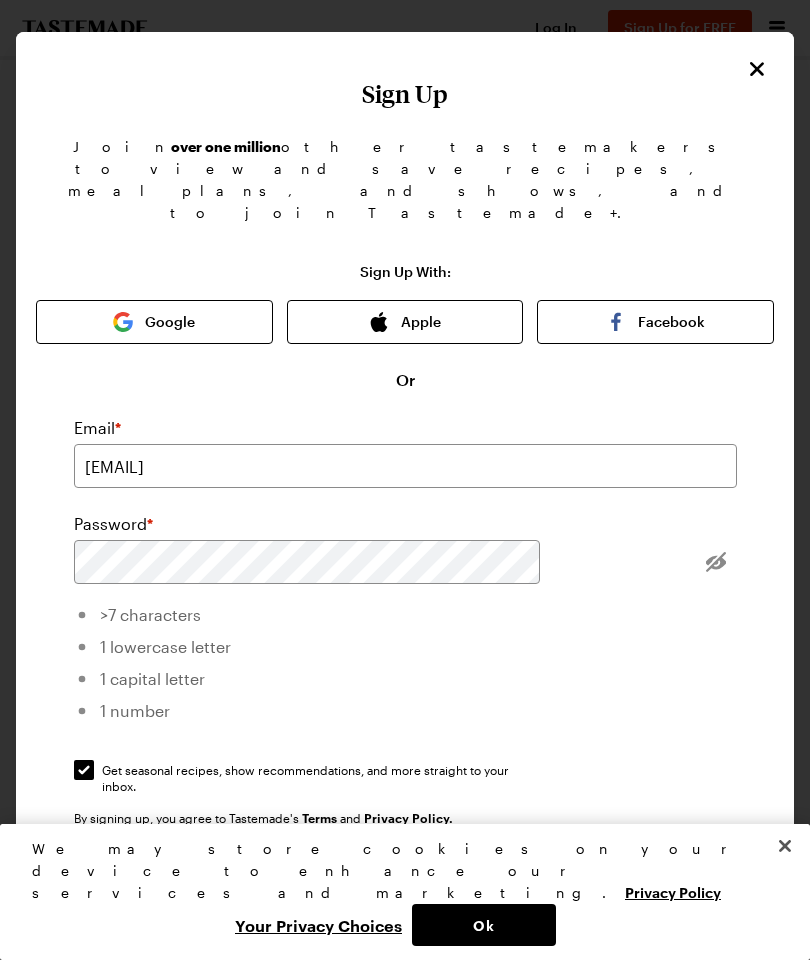 click on "Ok" at bounding box center [484, 925] 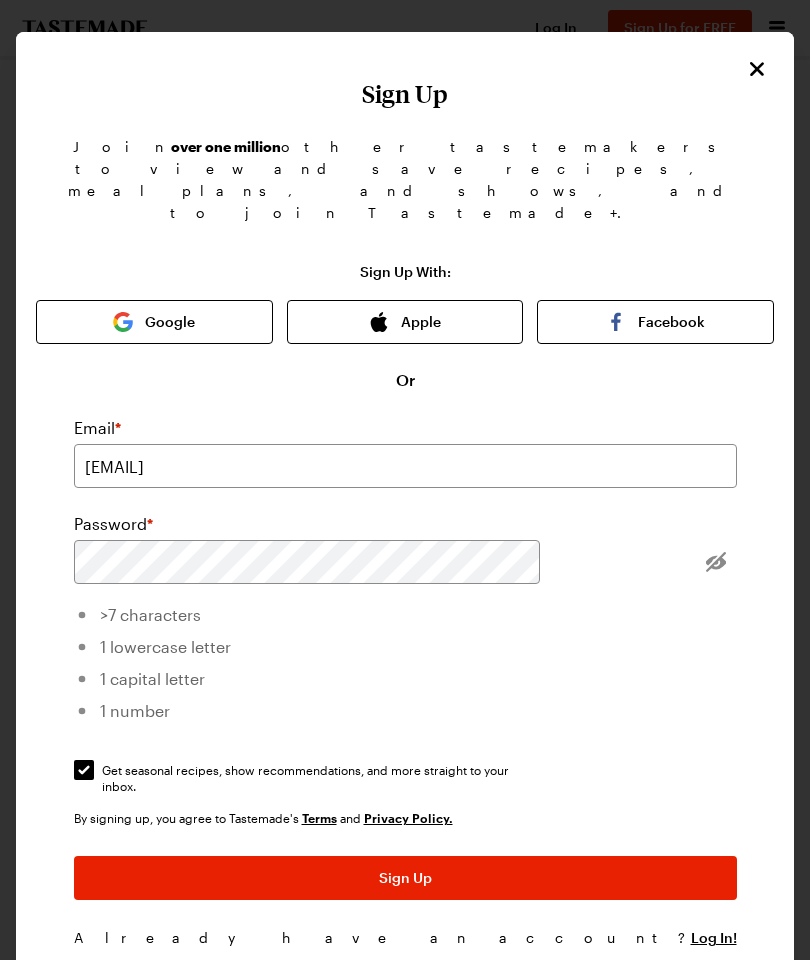 scroll, scrollTop: 2162, scrollLeft: 0, axis: vertical 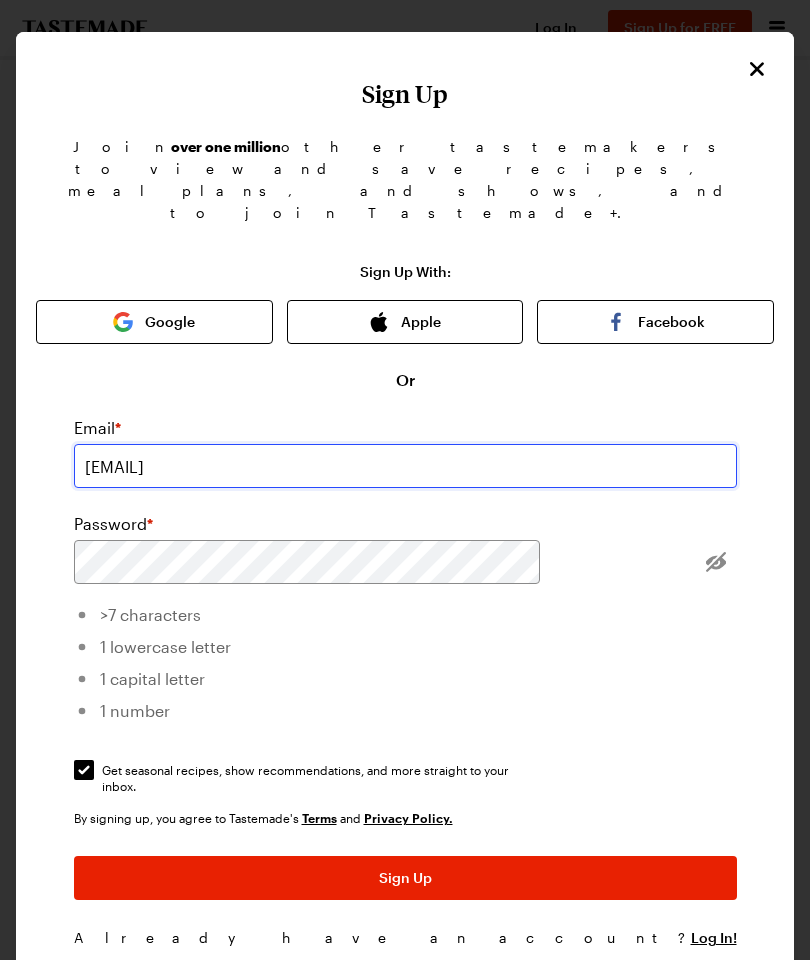 click on "clsween1@gmail.com" at bounding box center [405, 466] 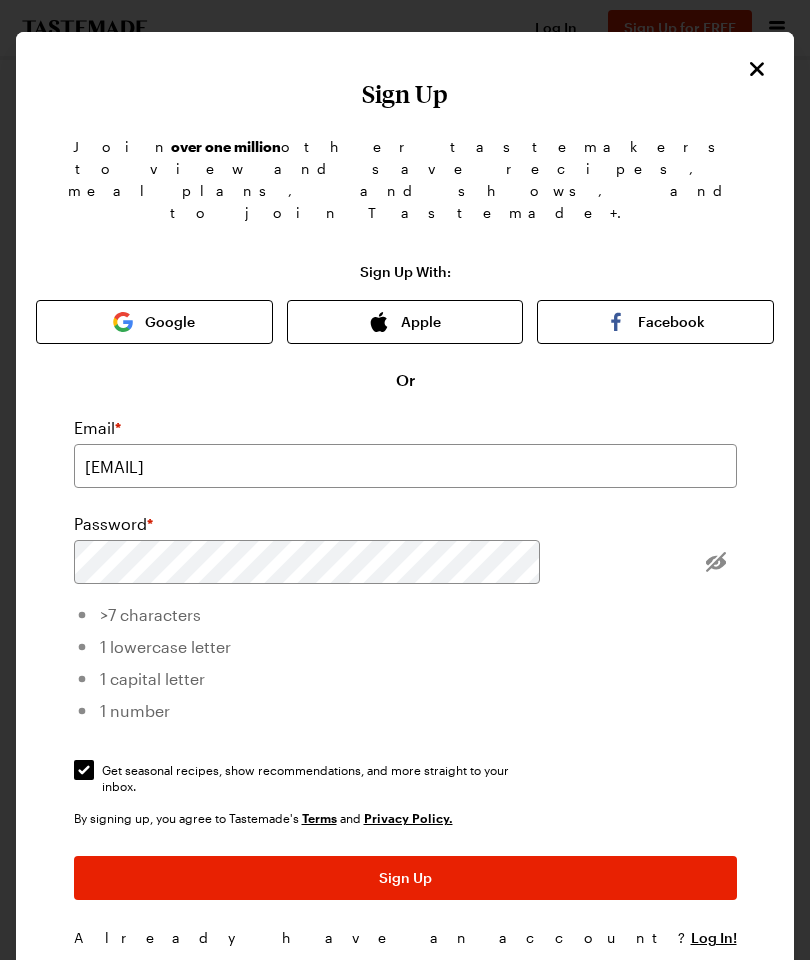 click on "Sign Up With: Google Apple Facebook Or Email  * clsween1@gmail.com Password  * >7 characters 1 lowercase letter 1 capital letter 1 number Get seasonal recipes, show recommendations, and more straight to your inbox. Get seasonal recipes, show recommendations, and more straight to your inbox. By signing up, you agree to Tastemade's   Terms   and   Privacy Policy. Sign Up Already have an account?  Log In! This site is protected by reCAPTCHA and the Google   Privacy Policy   and   Terms of Service   apply." at bounding box center [405, 626] 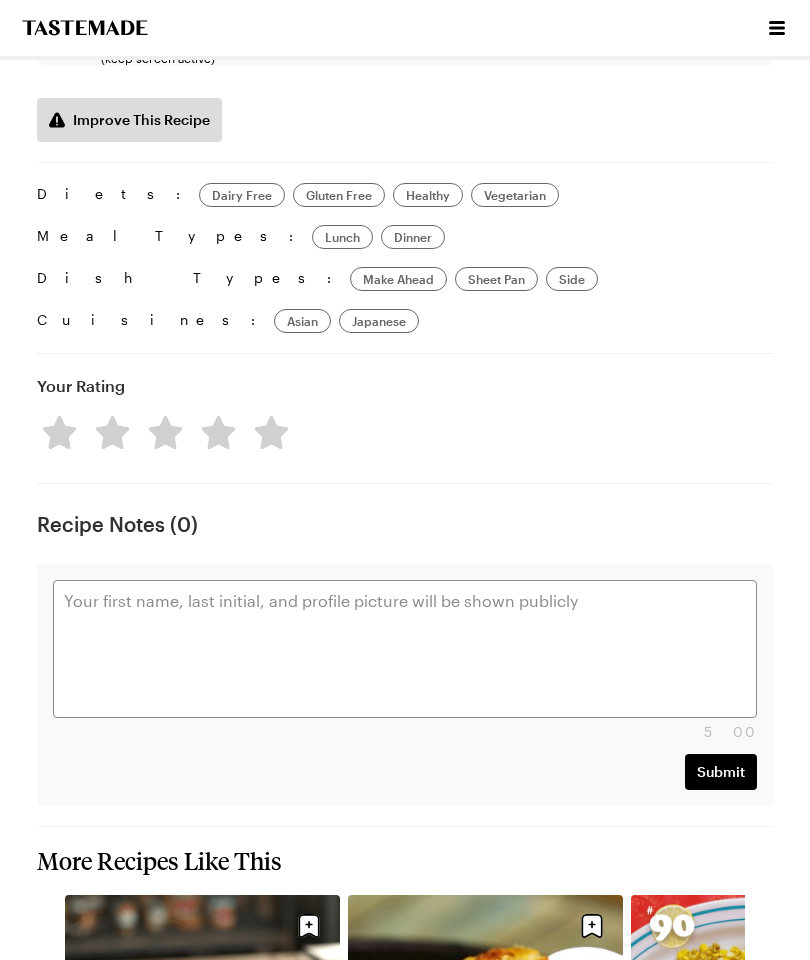 scroll, scrollTop: 0, scrollLeft: 0, axis: both 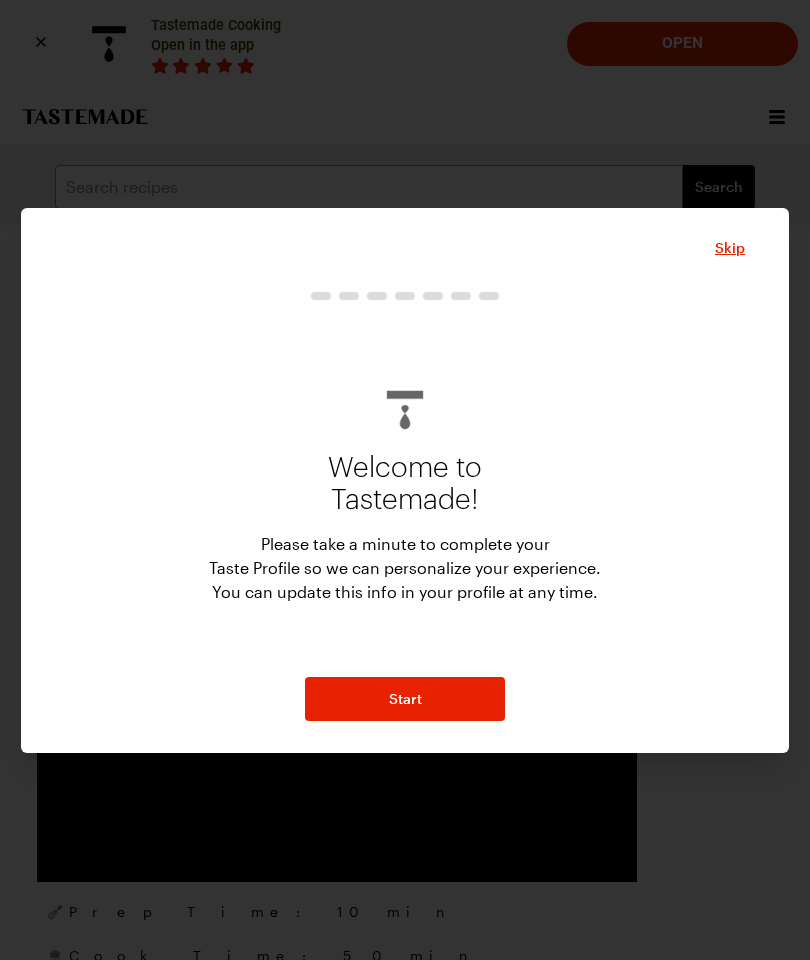 click on "Start" at bounding box center (405, 699) 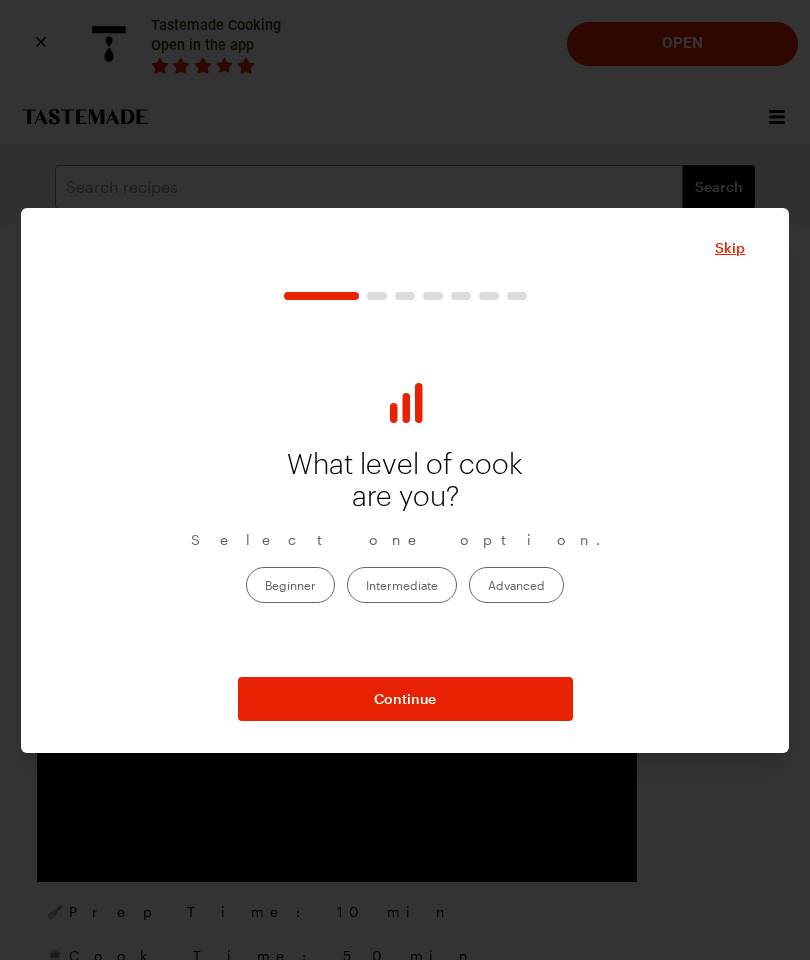 click on "Beginner" at bounding box center [290, 585] 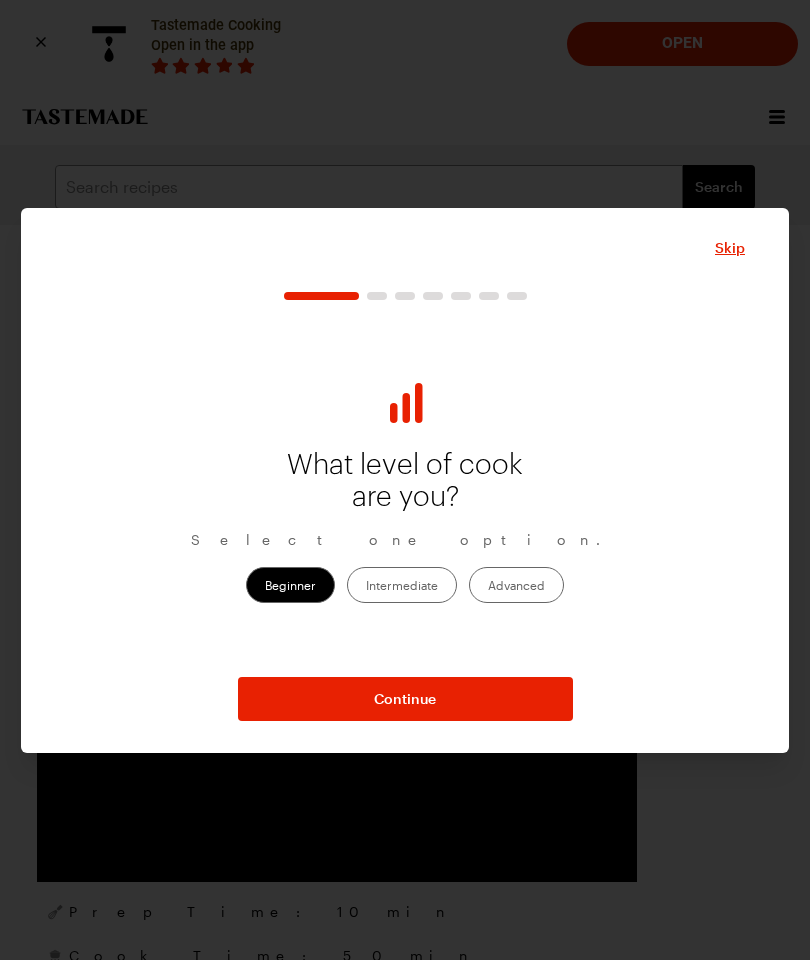 click on "Continue" at bounding box center [405, 699] 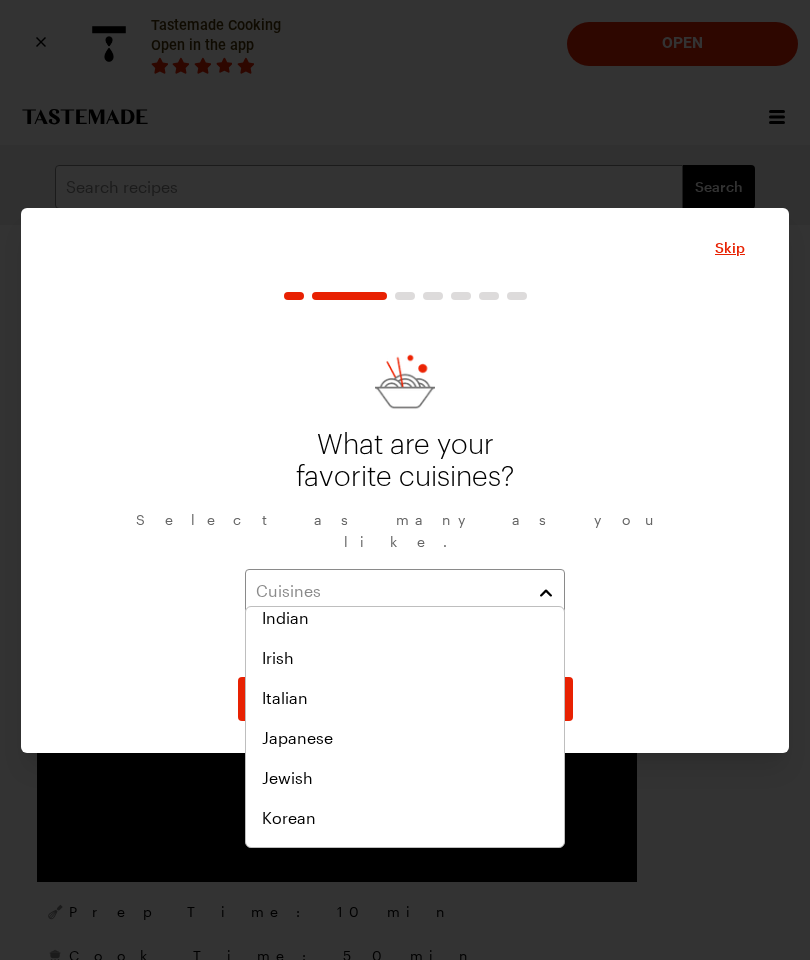 scroll, scrollTop: 647, scrollLeft: 0, axis: vertical 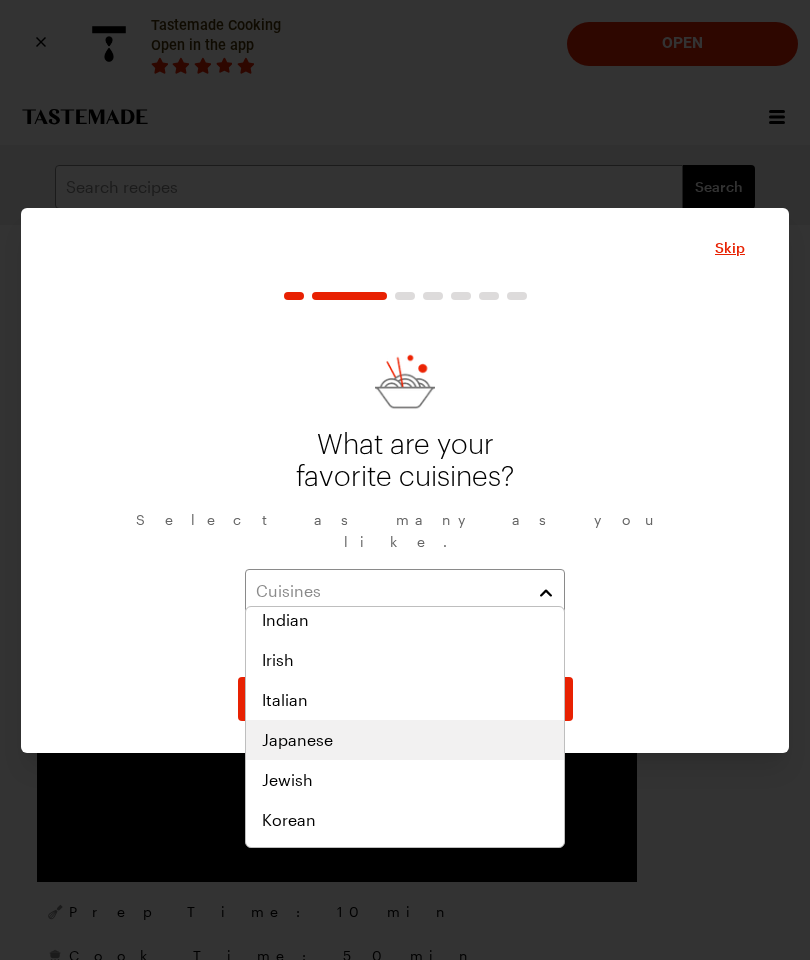 click on "Japanese" at bounding box center (297, 740) 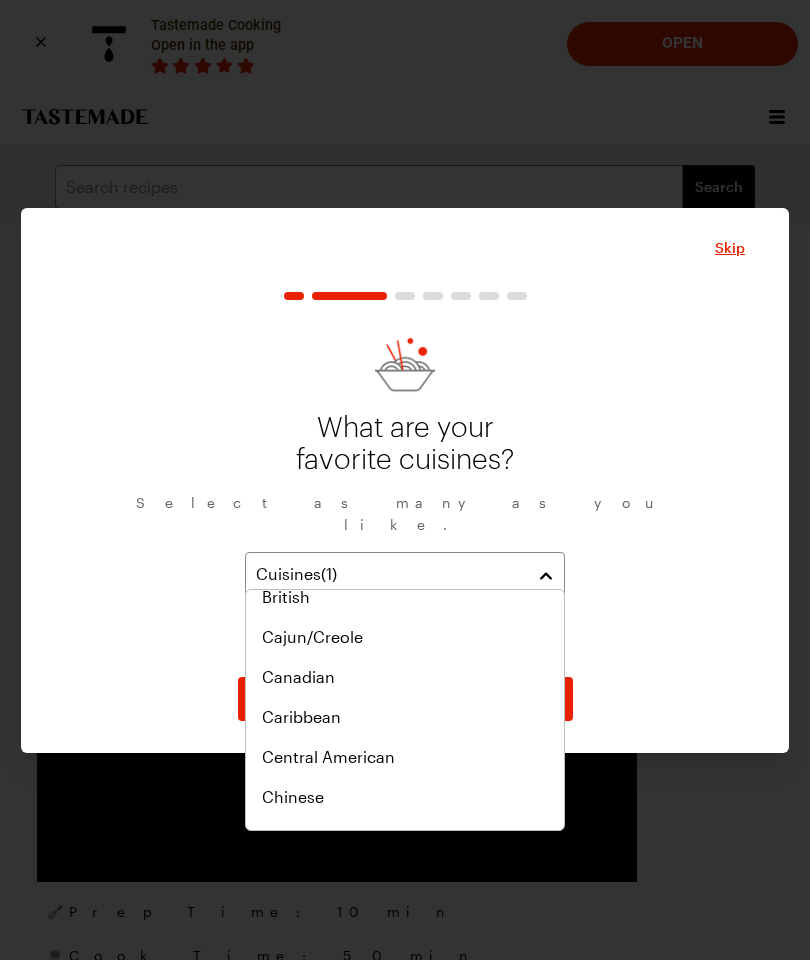 scroll, scrollTop: 215, scrollLeft: 0, axis: vertical 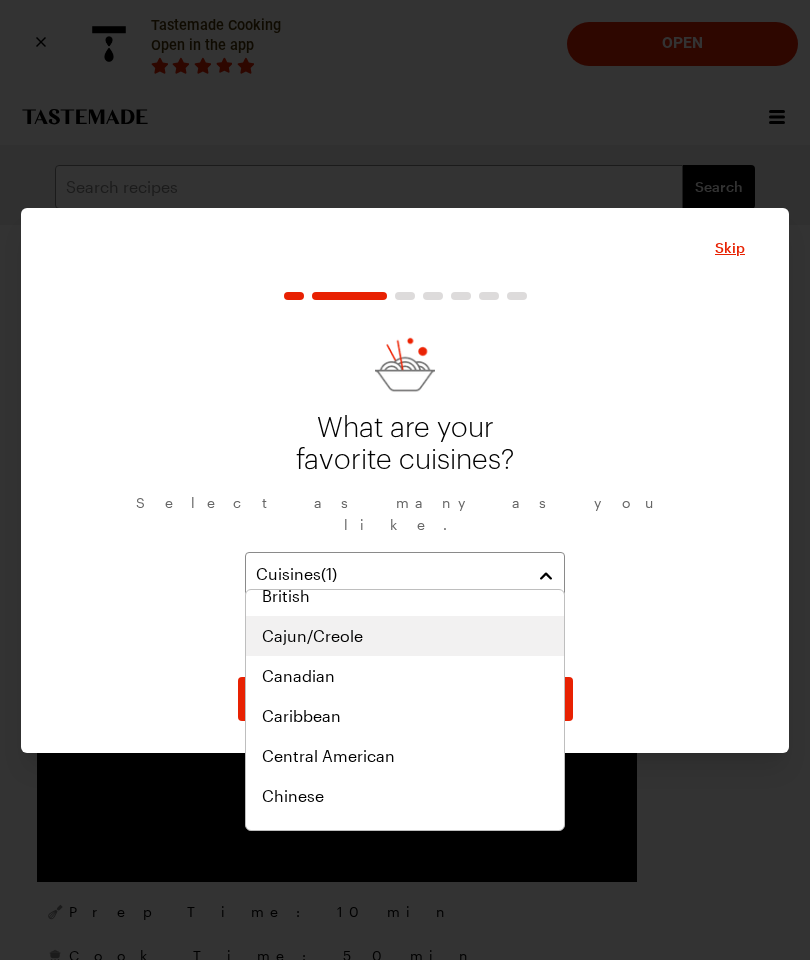 click on "Cajun/Creole" at bounding box center (312, 636) 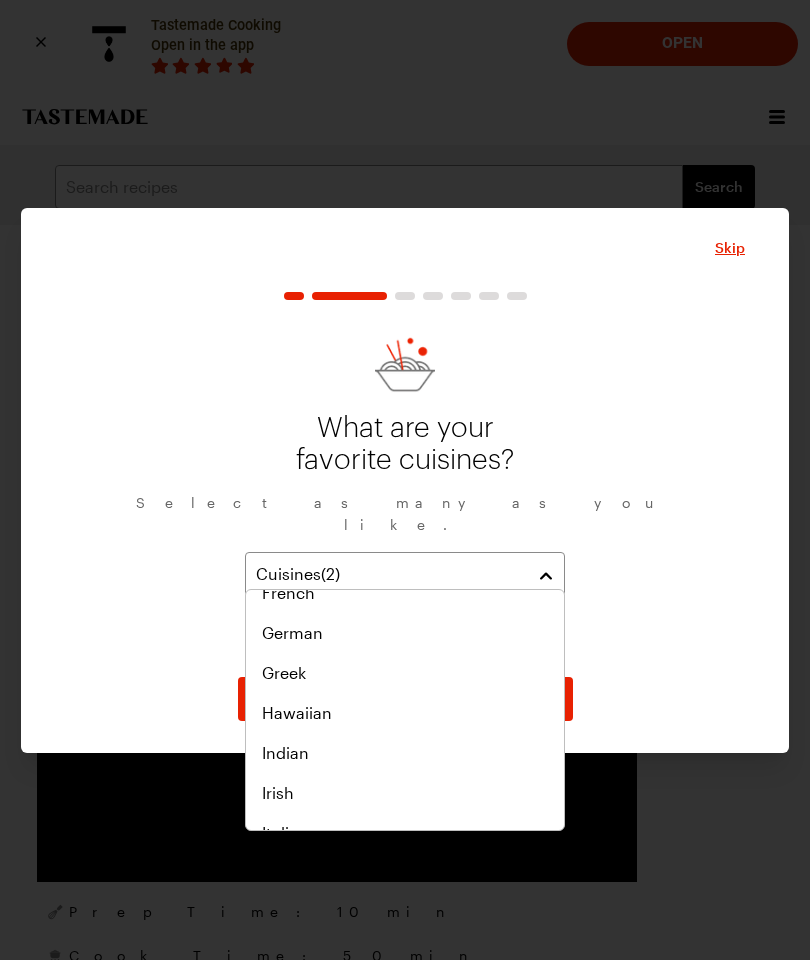 scroll, scrollTop: 536, scrollLeft: 0, axis: vertical 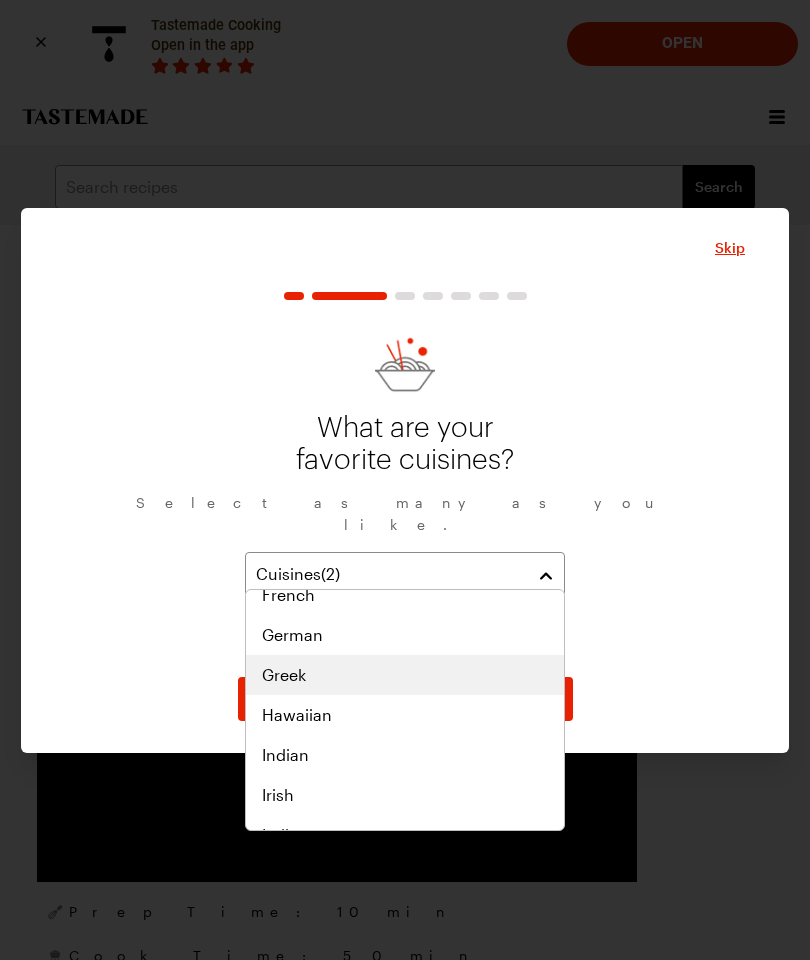 click on "Greek" at bounding box center [284, 675] 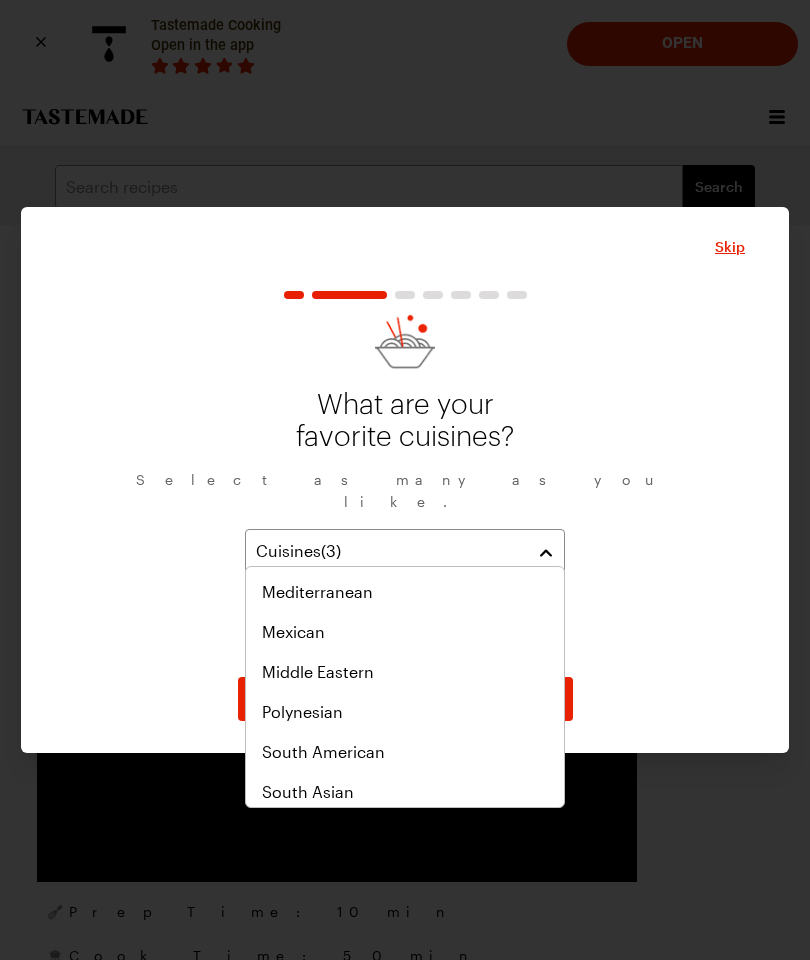 scroll, scrollTop: 878, scrollLeft: 0, axis: vertical 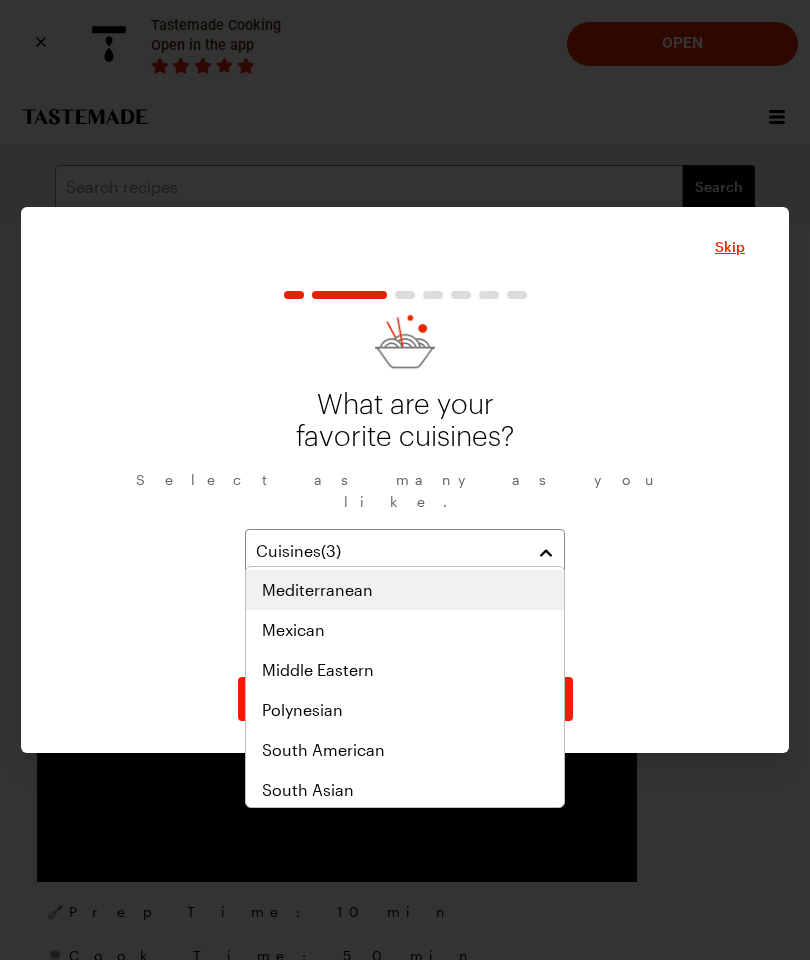 click on "Mediterranean" at bounding box center (405, 590) 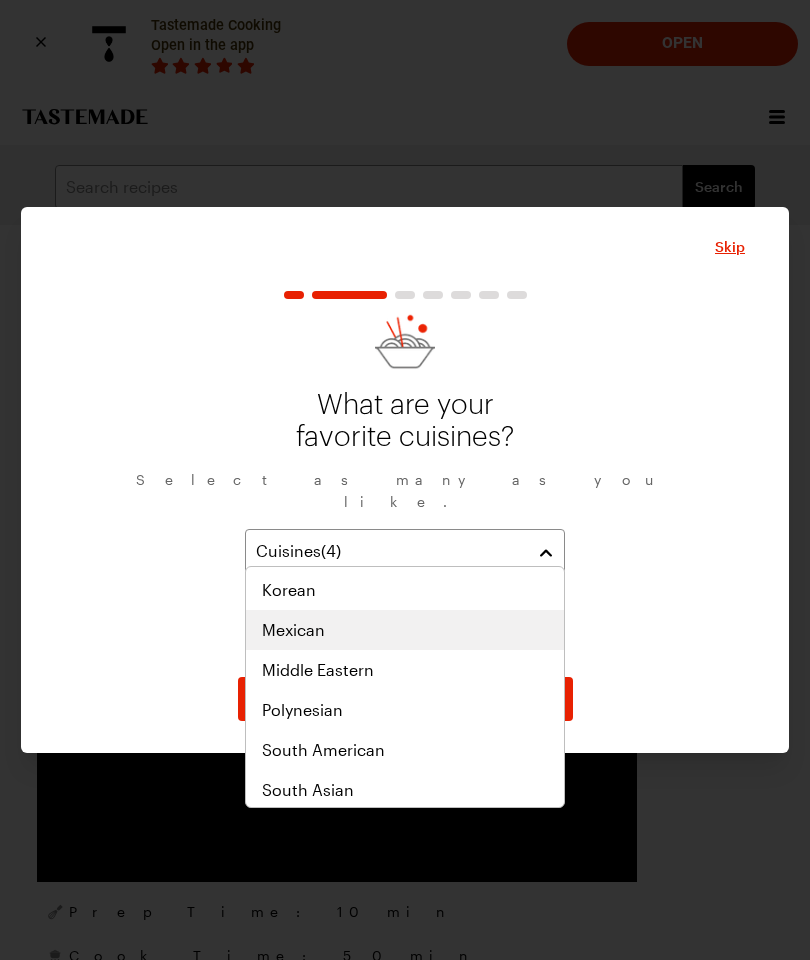 click on "Mexican" at bounding box center (293, 630) 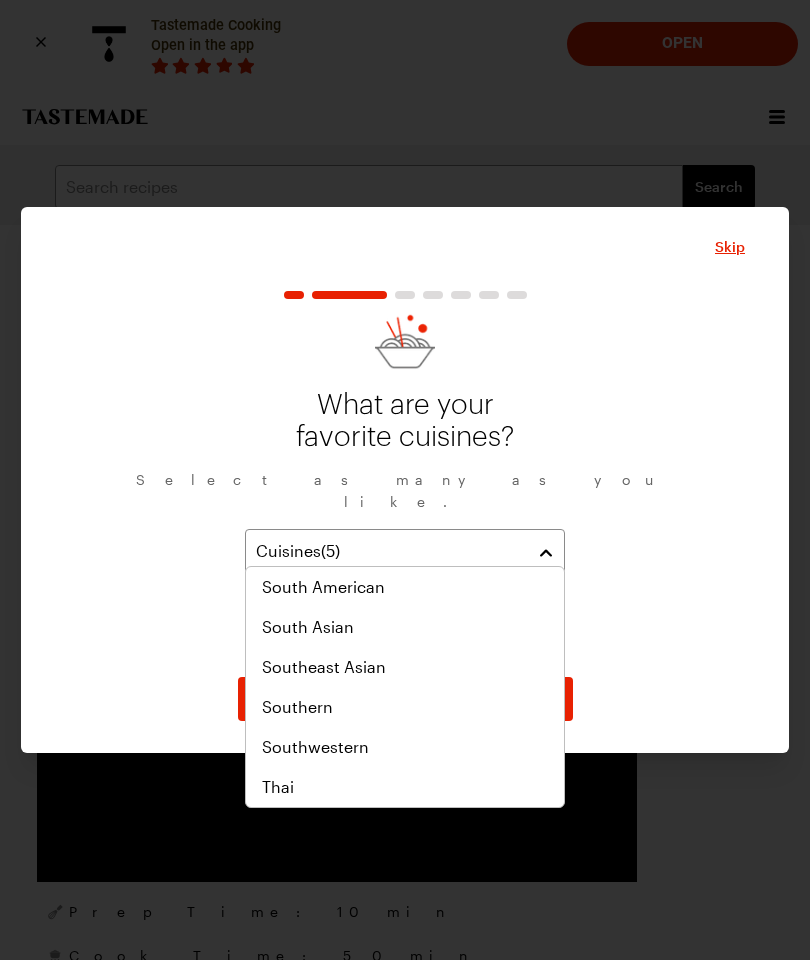 scroll, scrollTop: 1041, scrollLeft: 0, axis: vertical 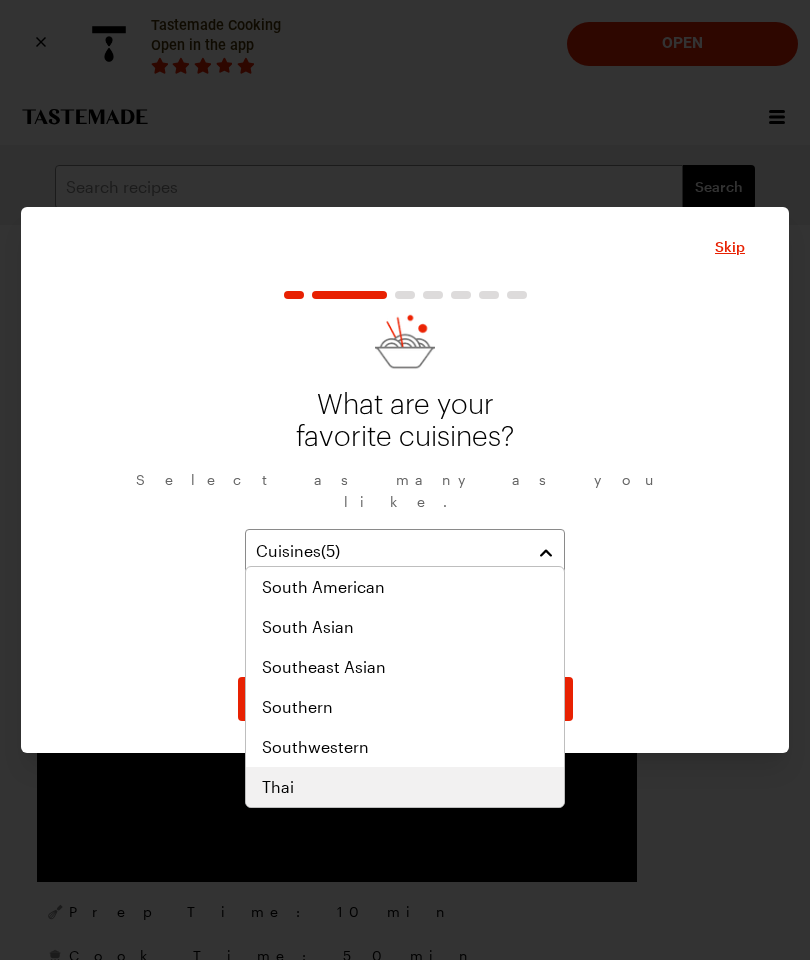 click on "Thai" at bounding box center [278, 787] 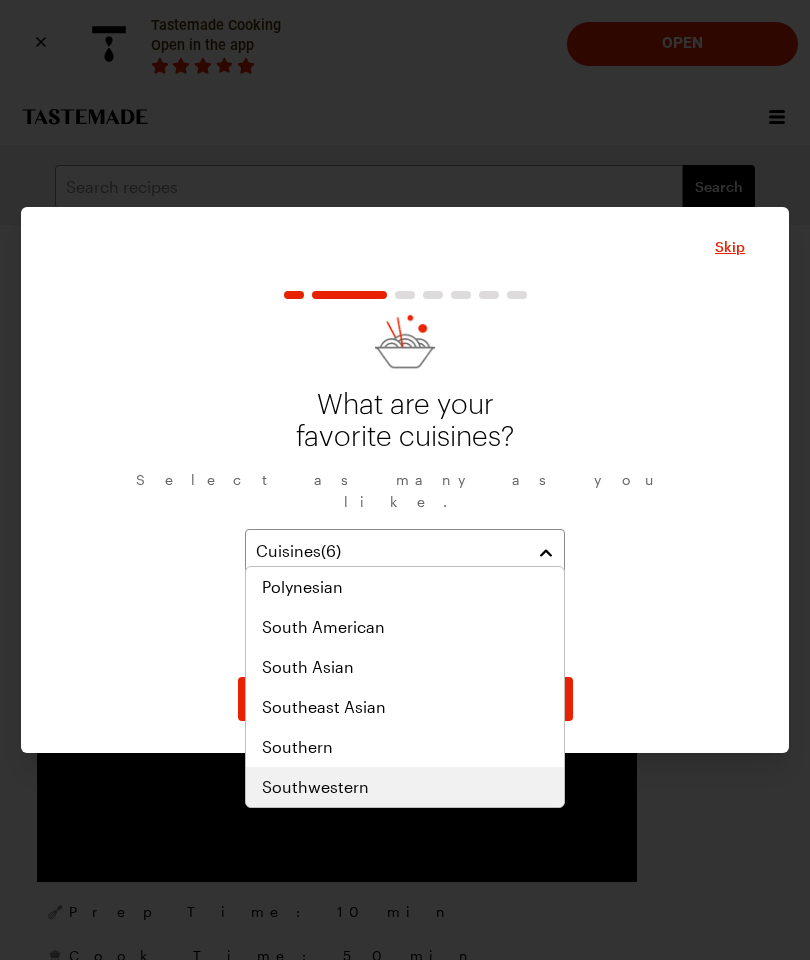 click on "Southwestern" at bounding box center (405, 787) 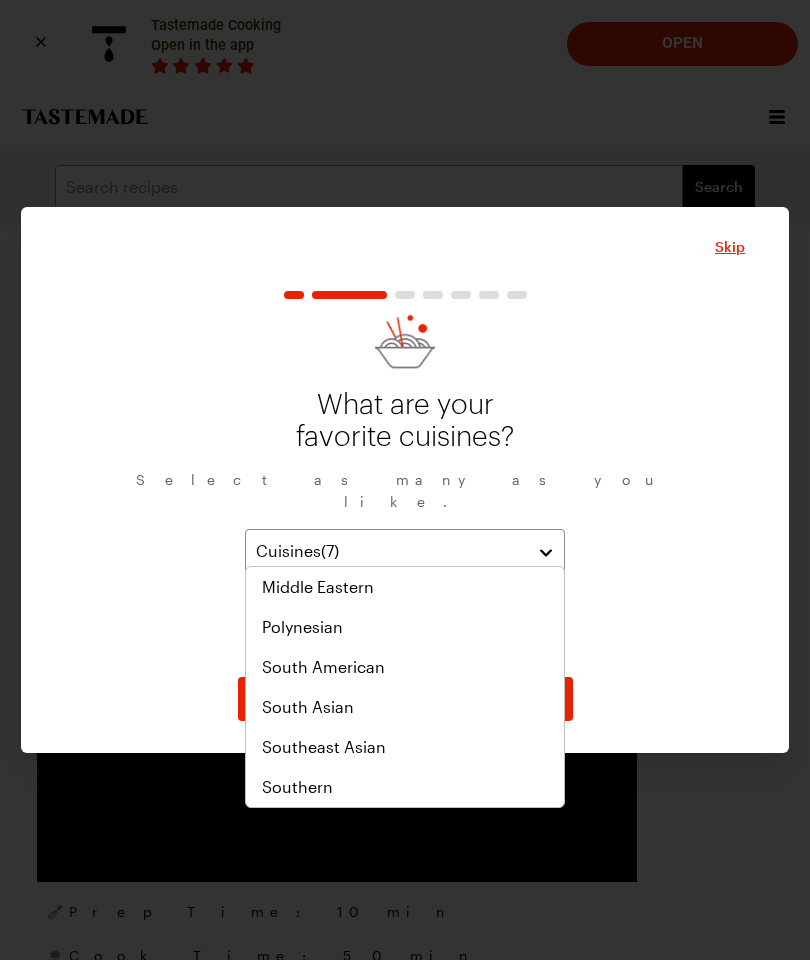 click on "What are your favorite cuisines? Select as many as you like. Cuisines  ( 7 ) Japanese Cajun/Creole Greek Mediterranean Mexican Thai Southwestern" at bounding box center [405, 488] 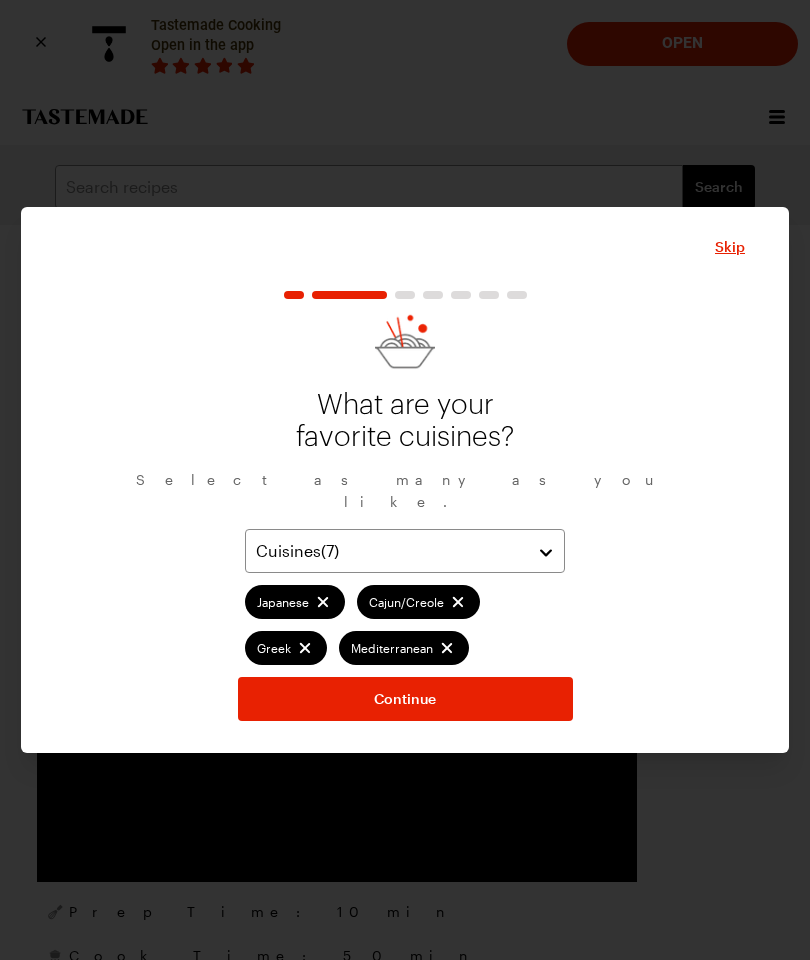 click on "Continue" at bounding box center [405, 699] 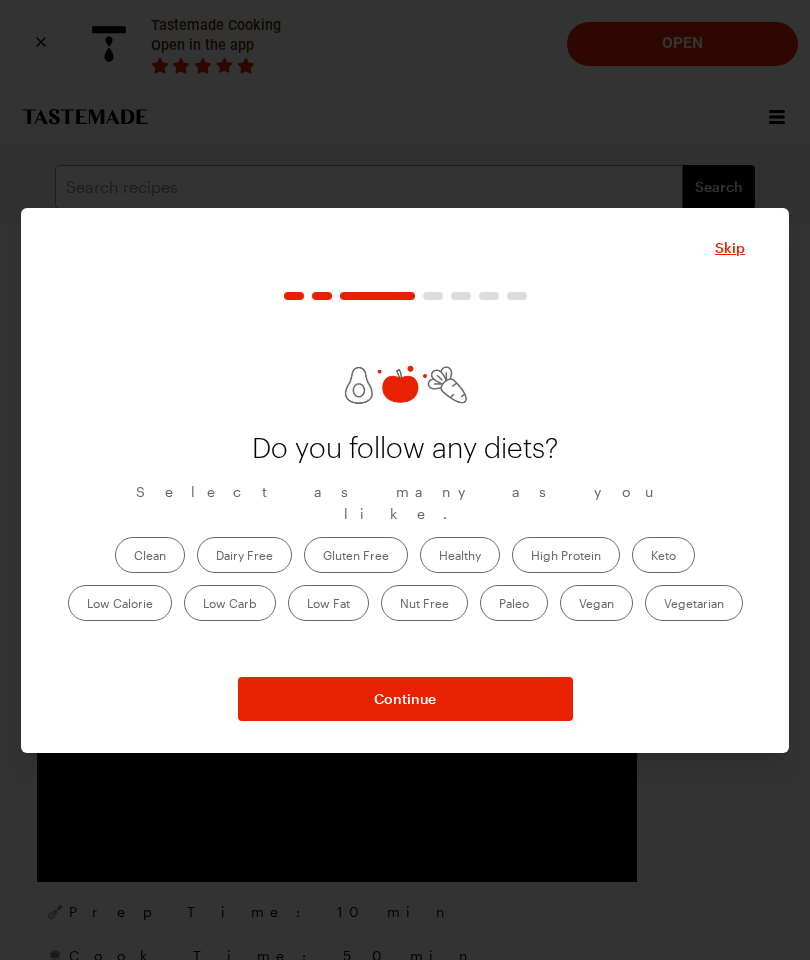 click on "Continue" at bounding box center [405, 699] 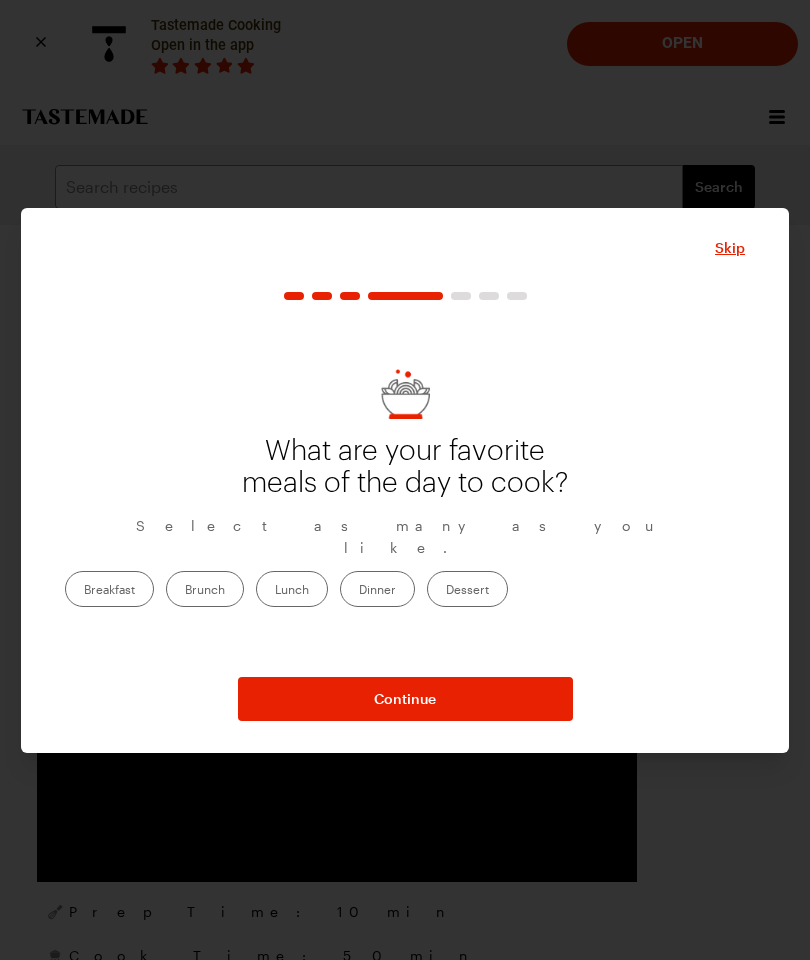 click on "Dinner" at bounding box center (377, 589) 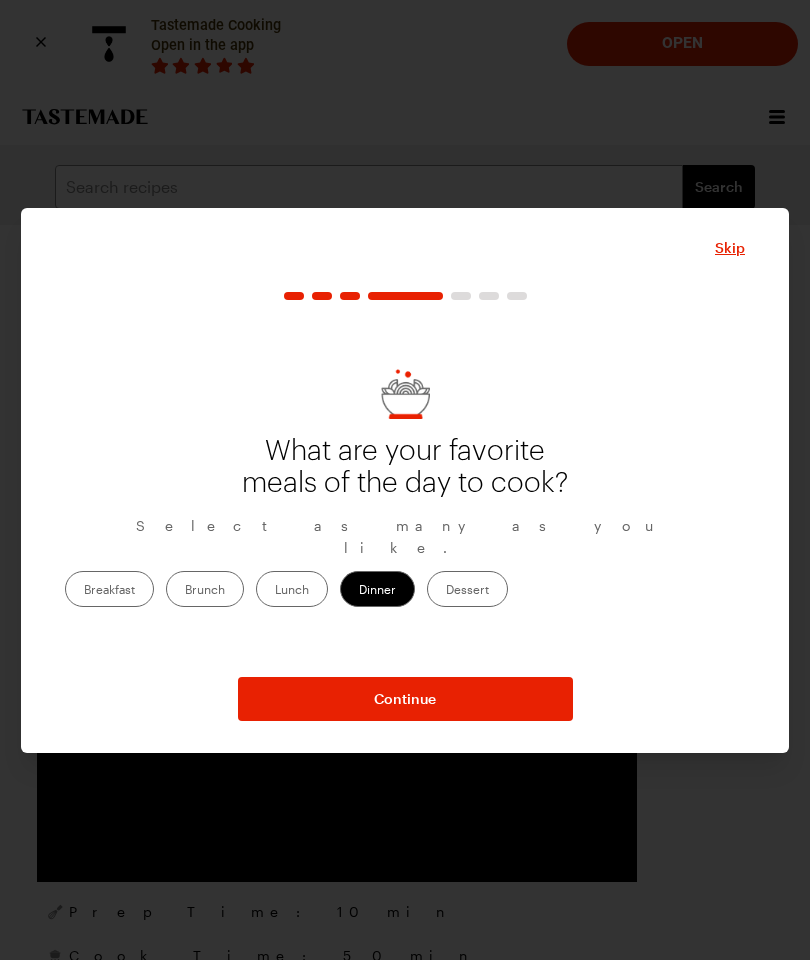 click on "Continue" at bounding box center (405, 699) 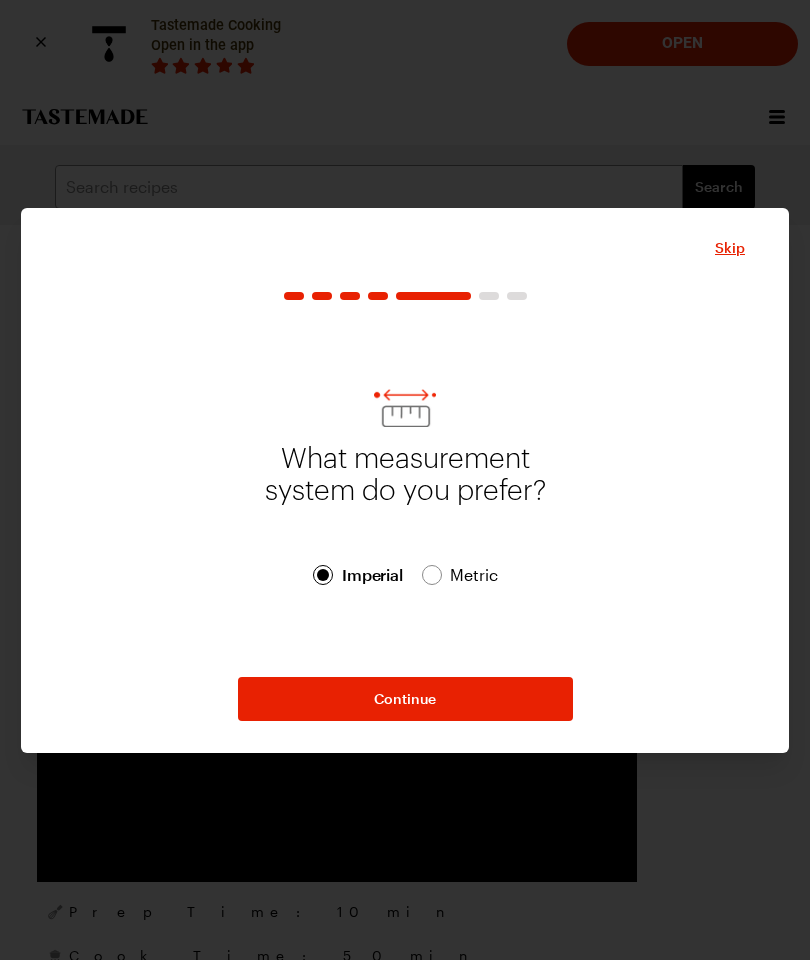 click on "Continue" at bounding box center (405, 699) 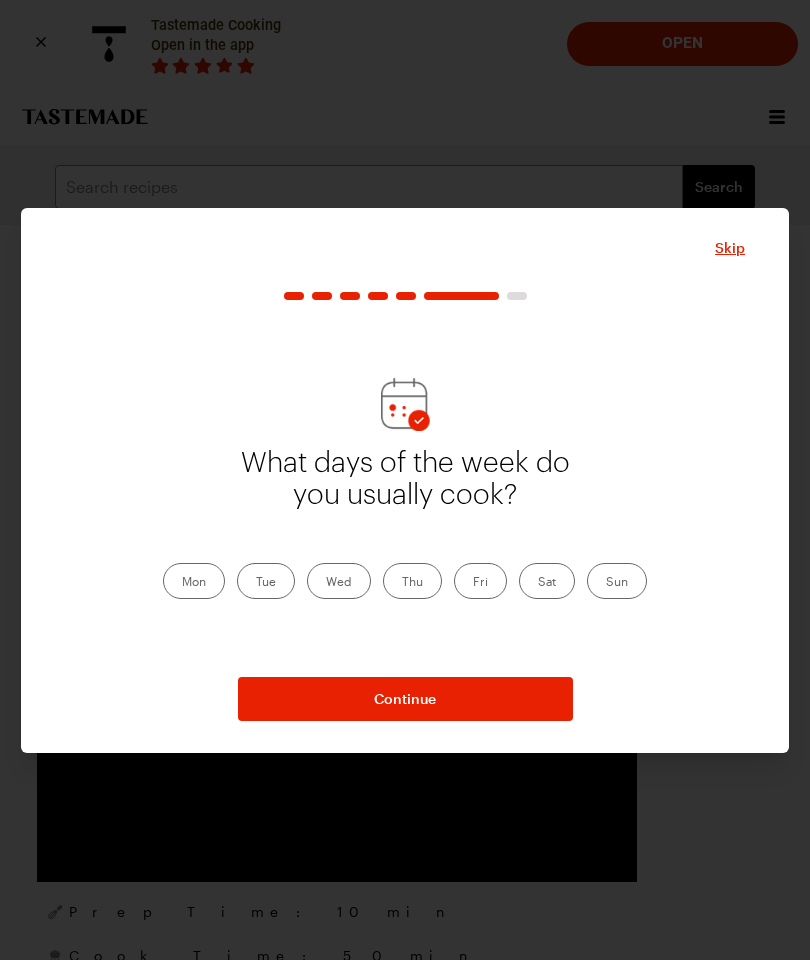 click on "Mon" at bounding box center (194, 581) 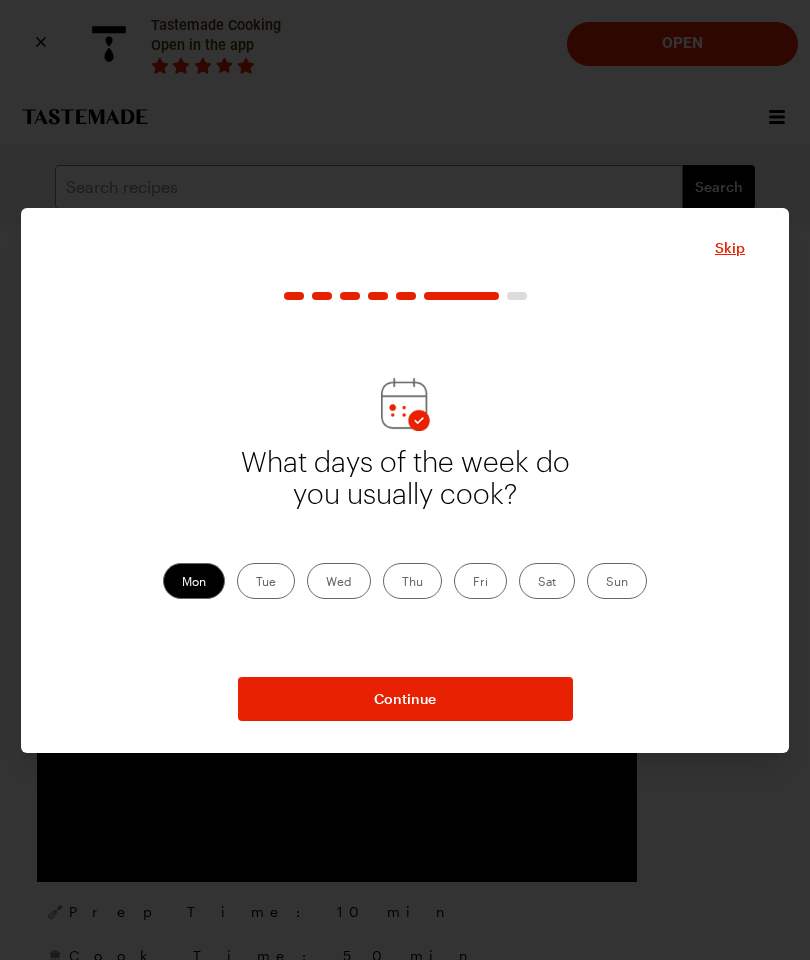 click on "Tue" at bounding box center [266, 581] 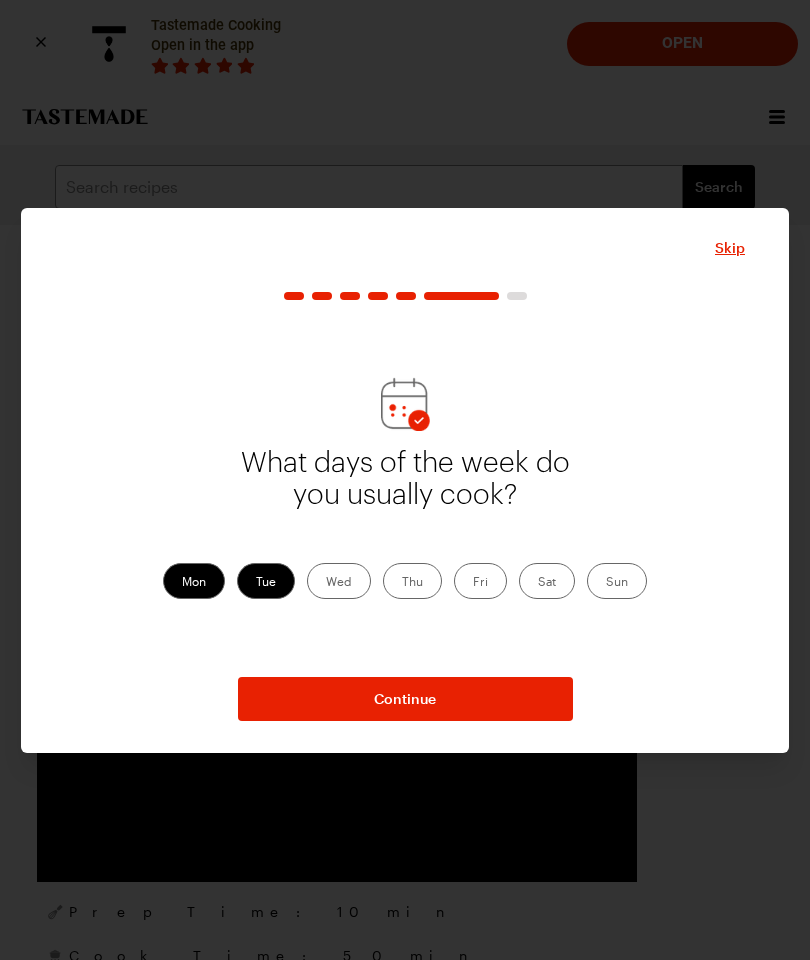 click on "Wed" at bounding box center (339, 581) 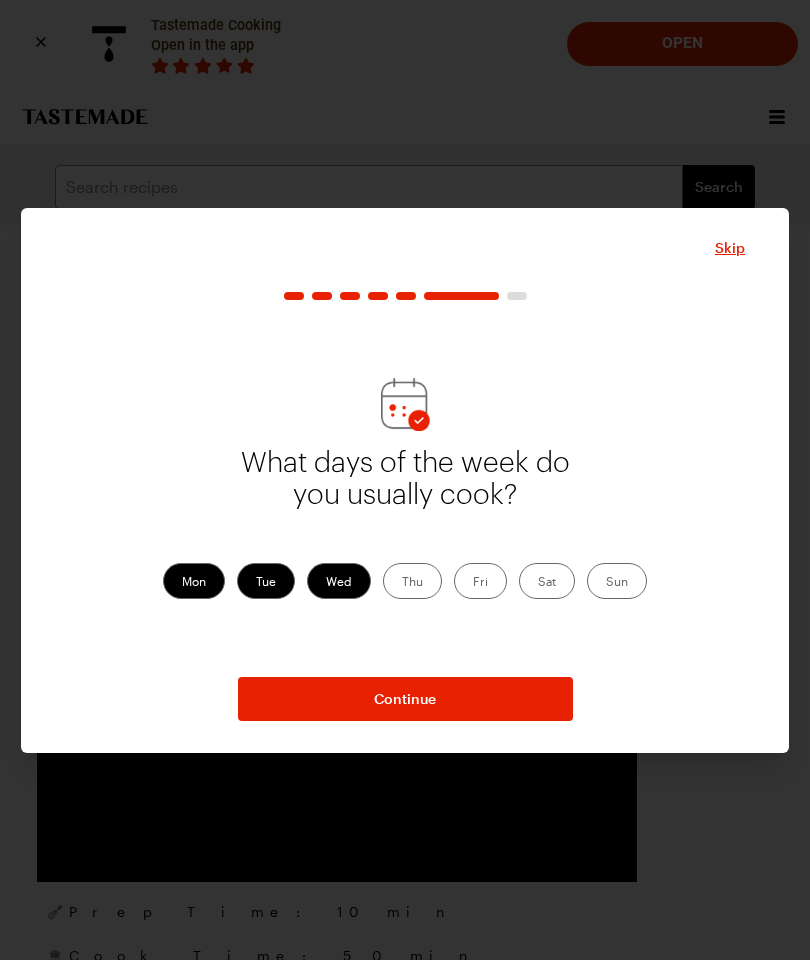 click on "Thu" at bounding box center (412, 581) 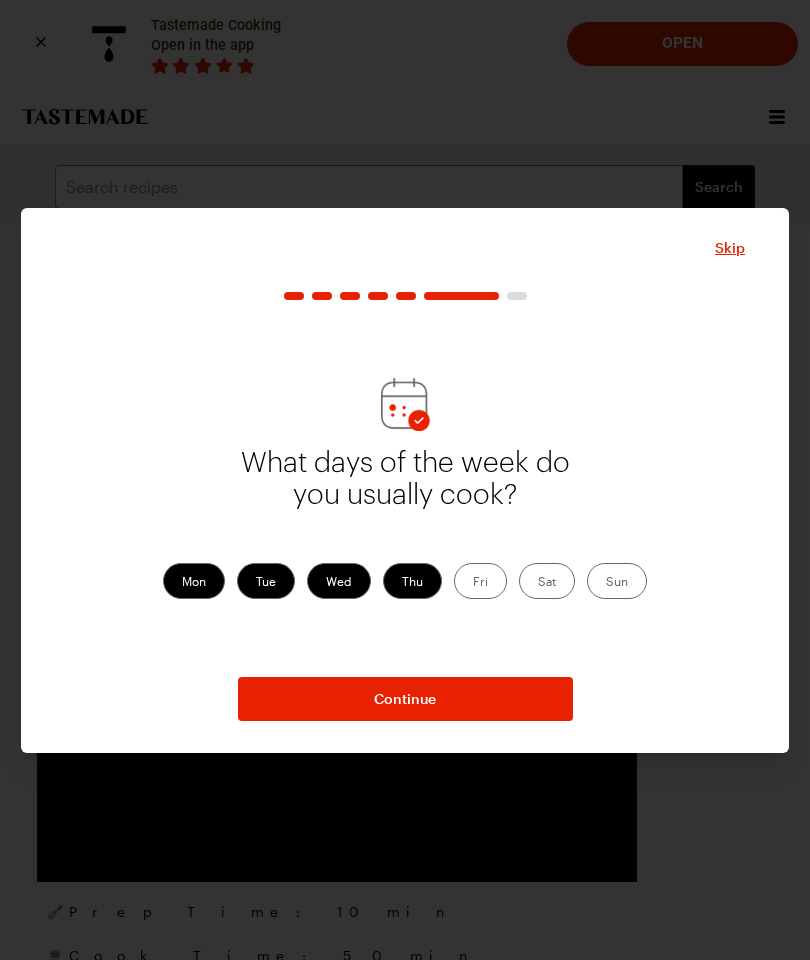 click on "Fri" at bounding box center [480, 581] 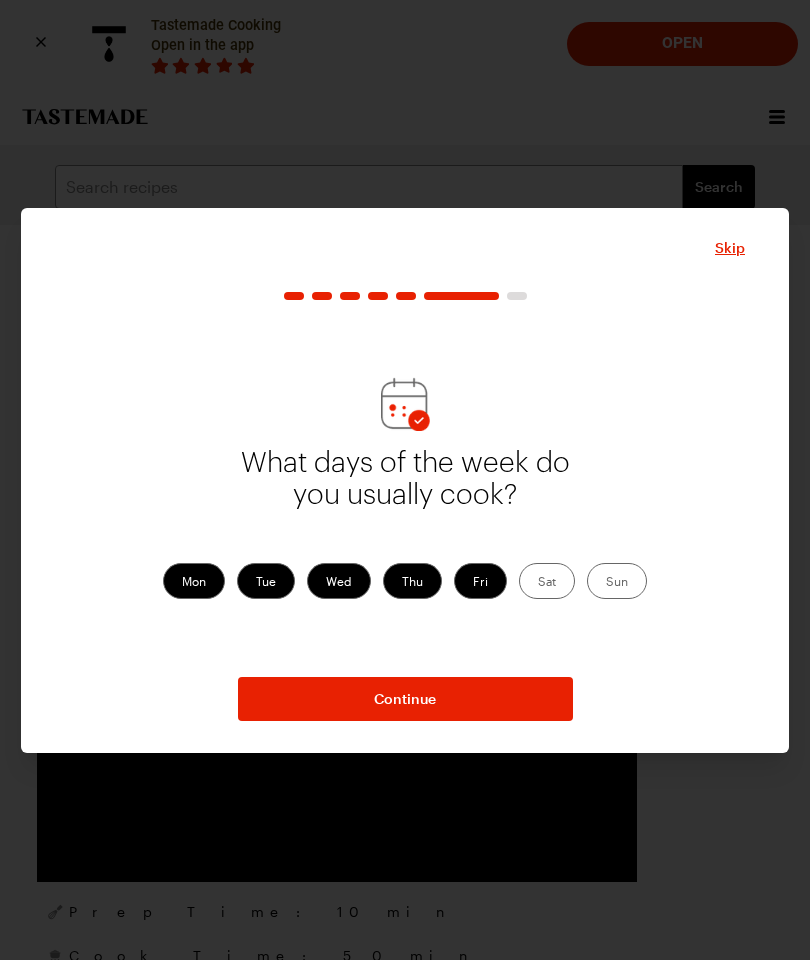 click on "Sat" at bounding box center (547, 581) 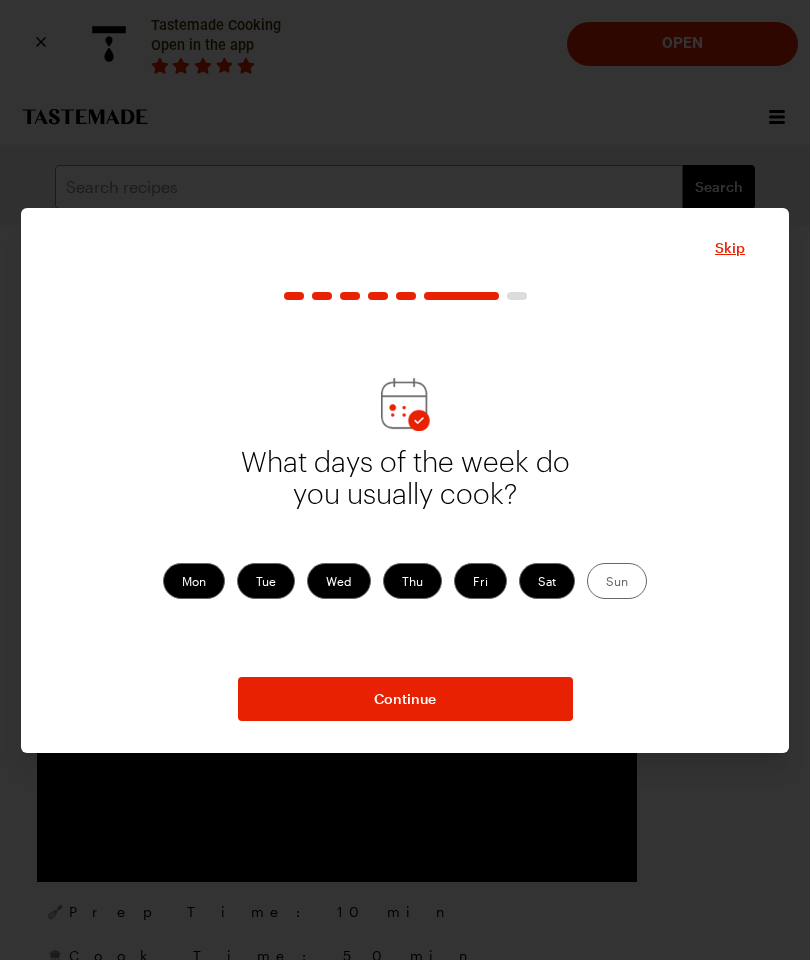 click on "Sun" at bounding box center (617, 581) 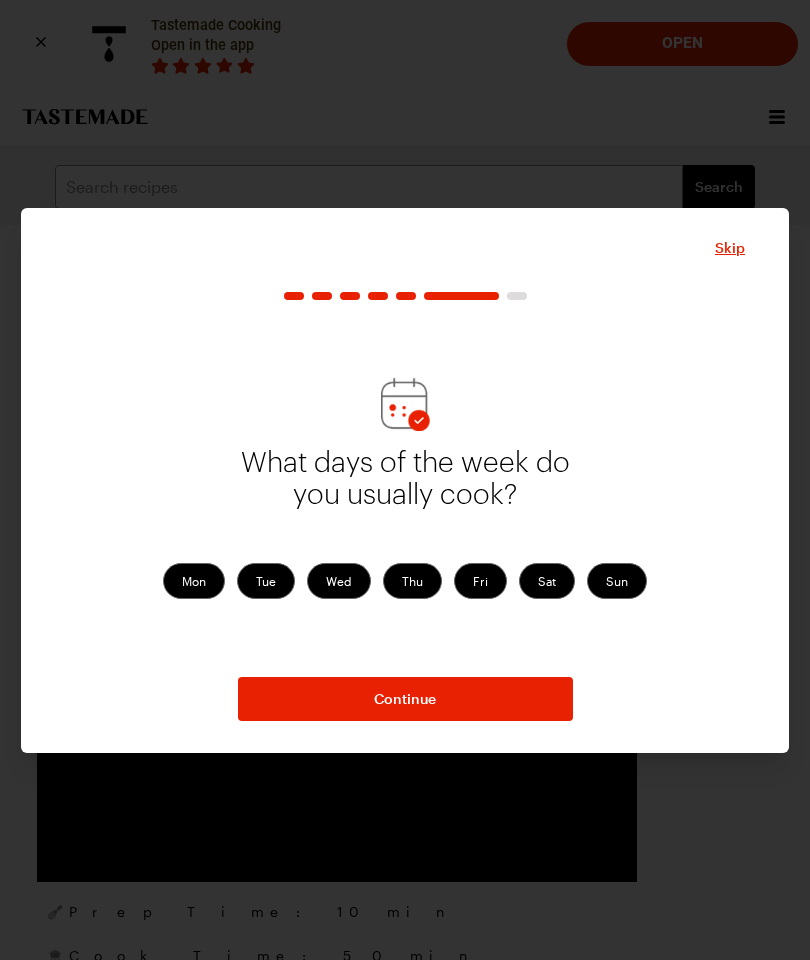 click on "Continue" at bounding box center (405, 699) 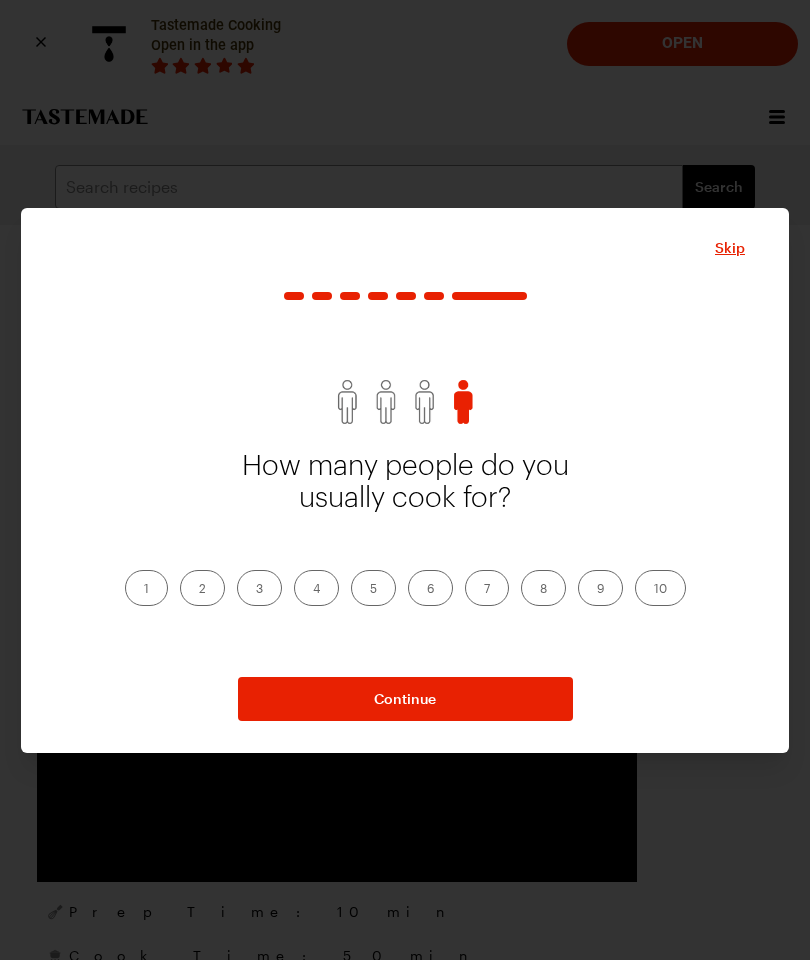 click on "3" at bounding box center (259, 588) 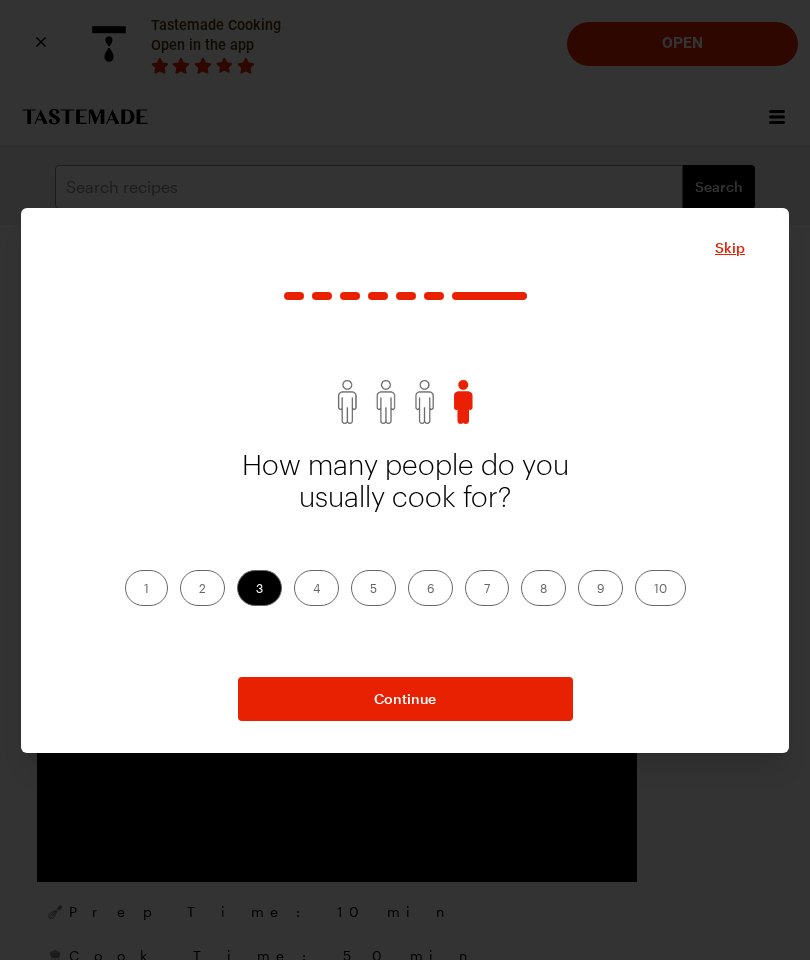 click on "Continue" at bounding box center (405, 699) 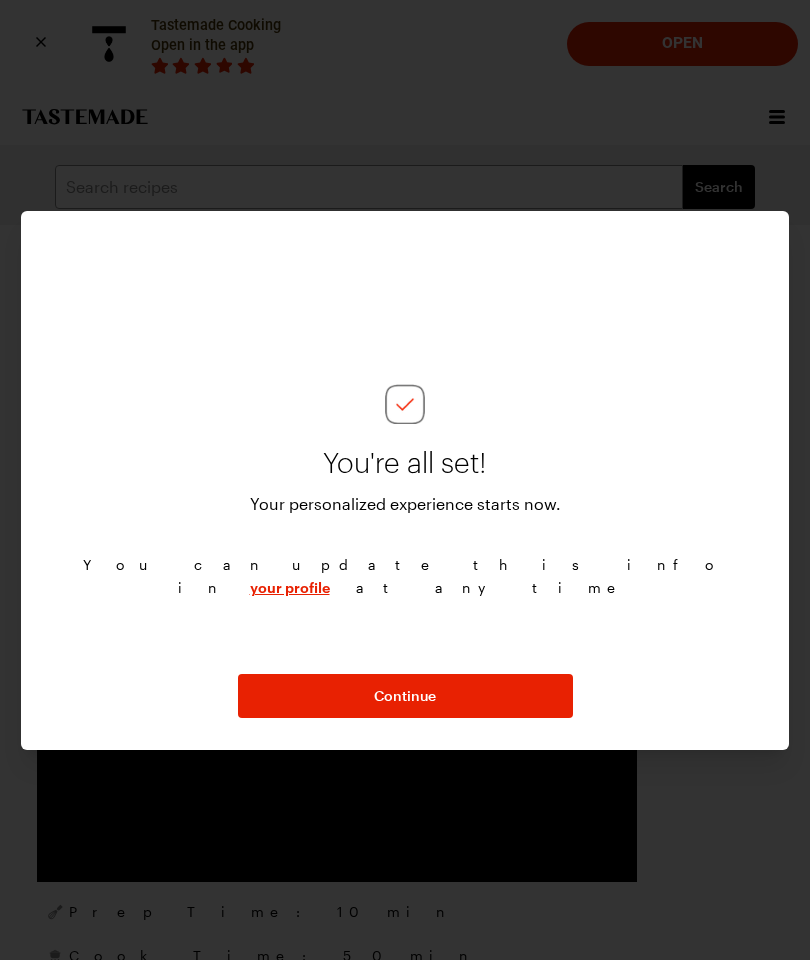 click on "Continue" at bounding box center [405, 696] 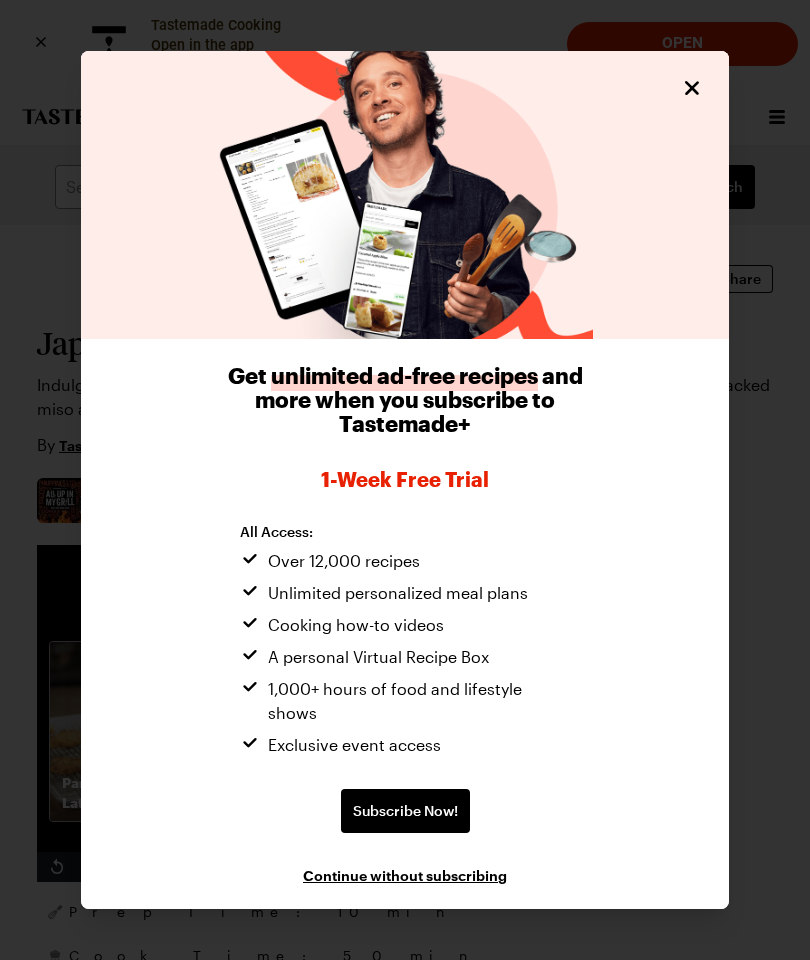 click 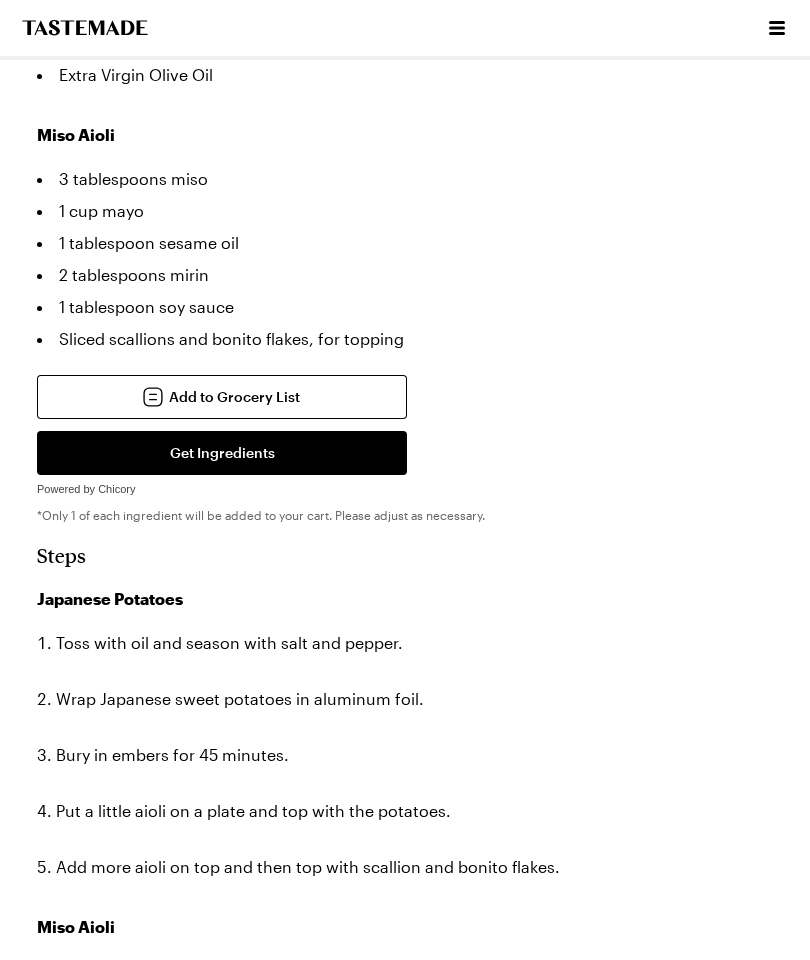 scroll, scrollTop: 1258, scrollLeft: 0, axis: vertical 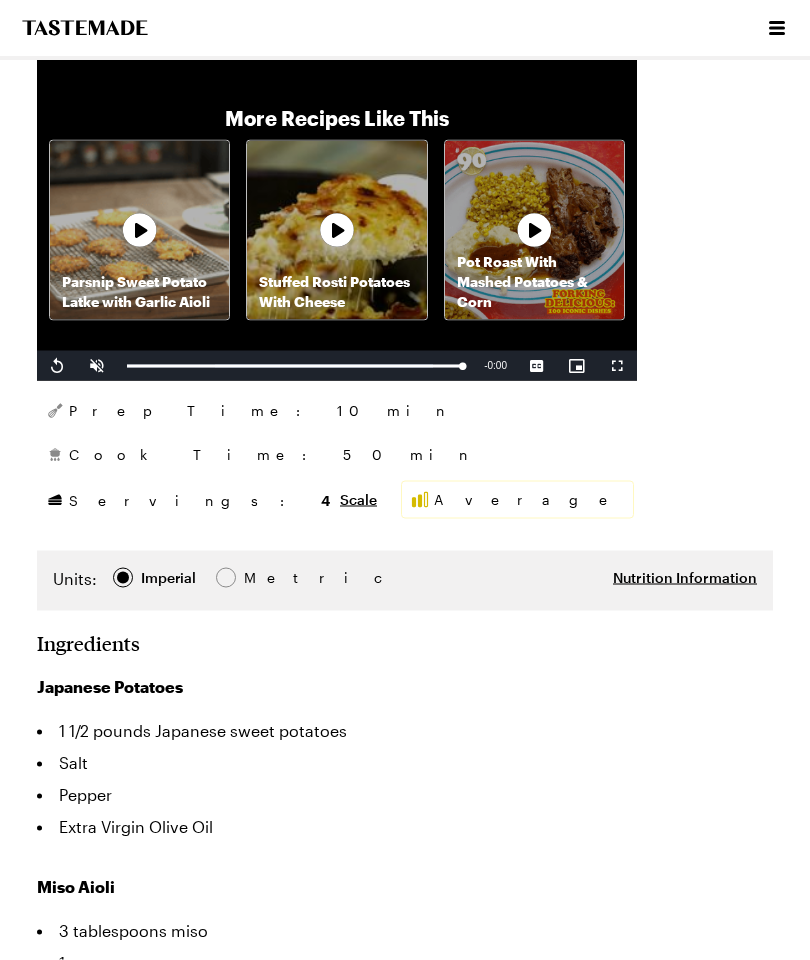 type on "x" 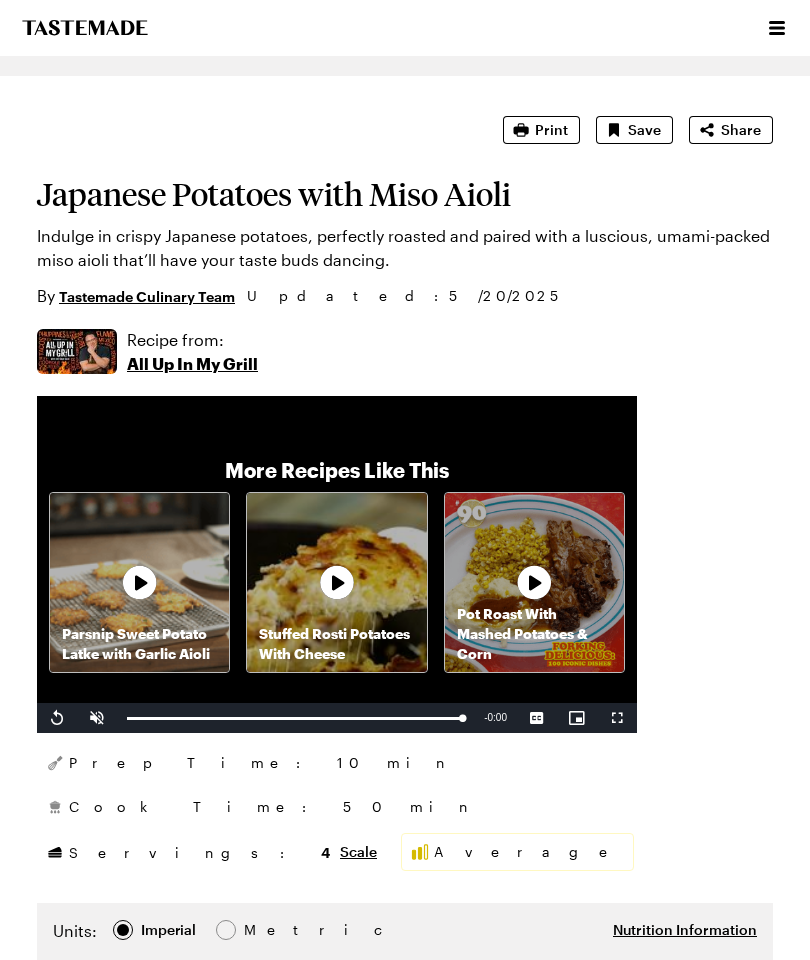 scroll, scrollTop: 0, scrollLeft: 0, axis: both 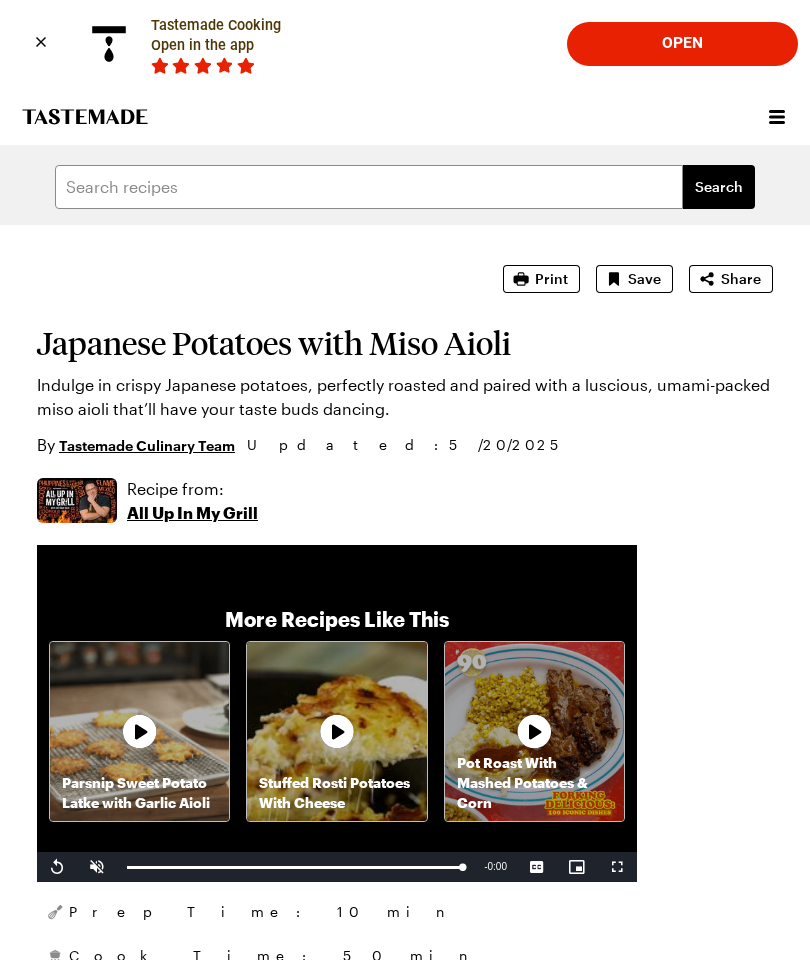 click on "Print" at bounding box center [551, 279] 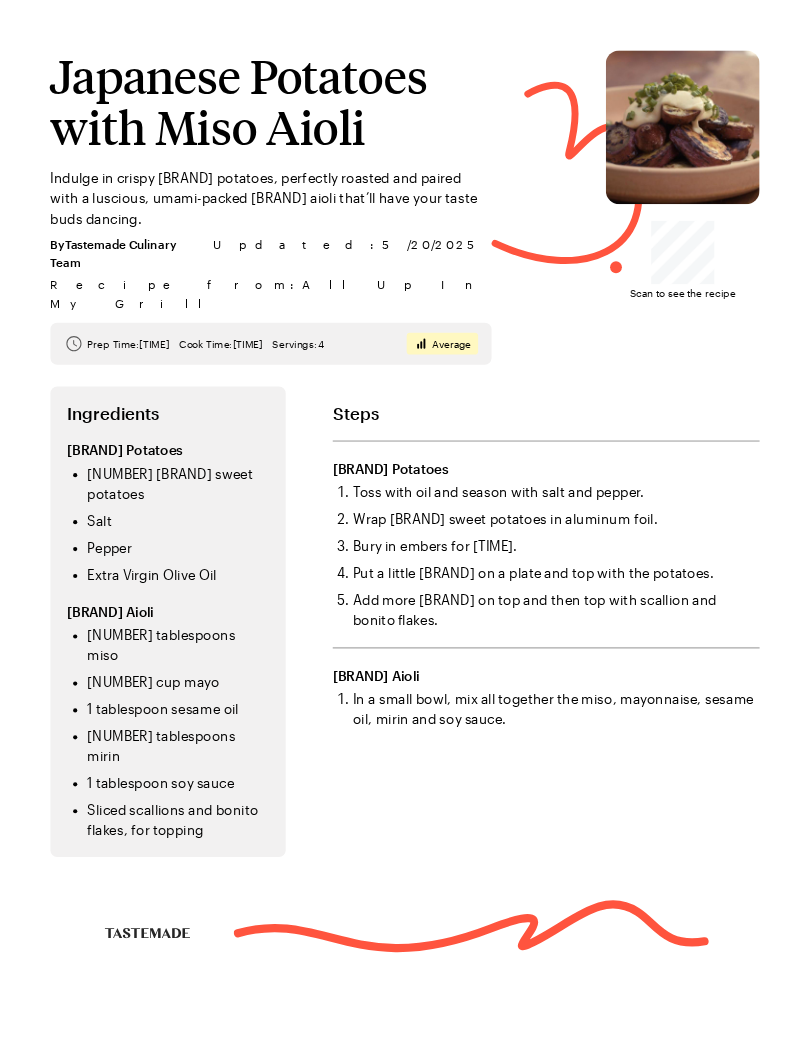 scroll, scrollTop: 0, scrollLeft: 0, axis: both 